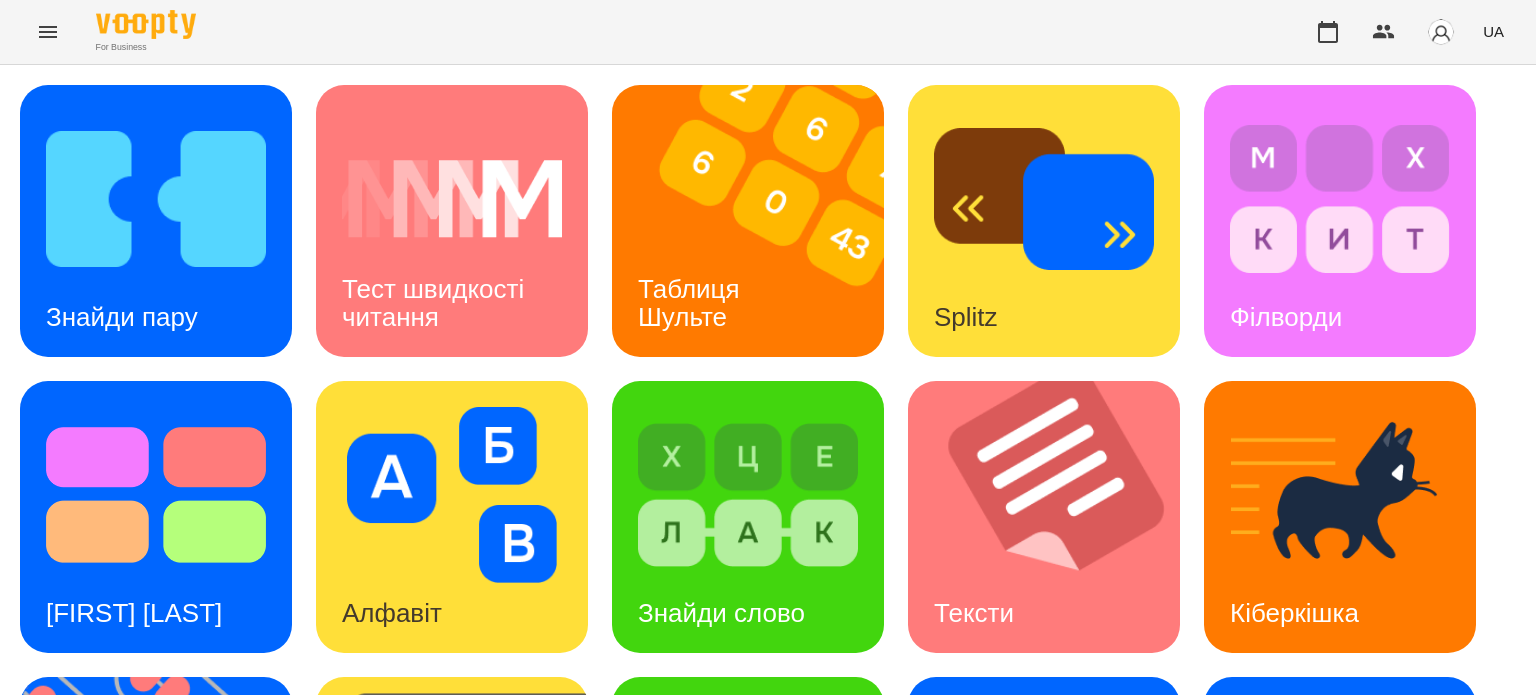 scroll, scrollTop: 0, scrollLeft: 0, axis: both 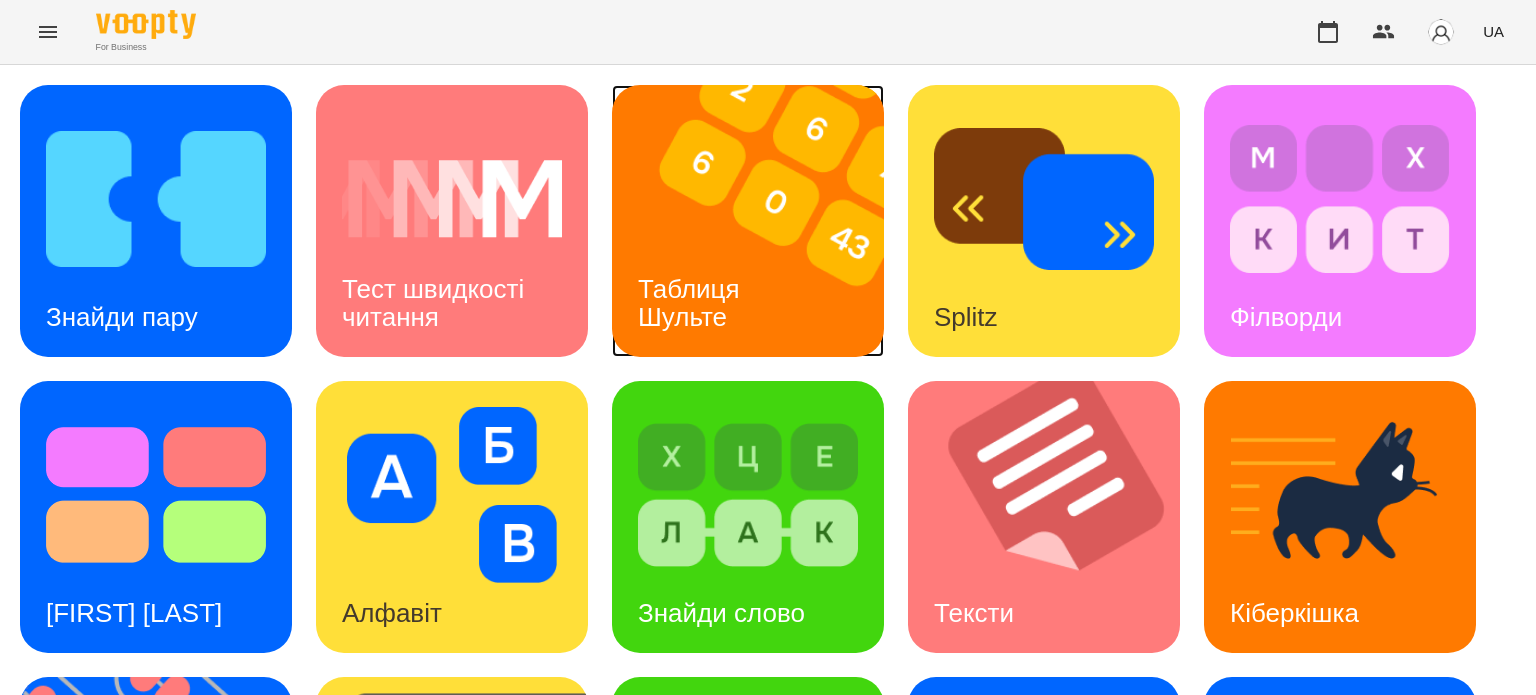 click on "Таблиця
Шульте" at bounding box center [692, 302] 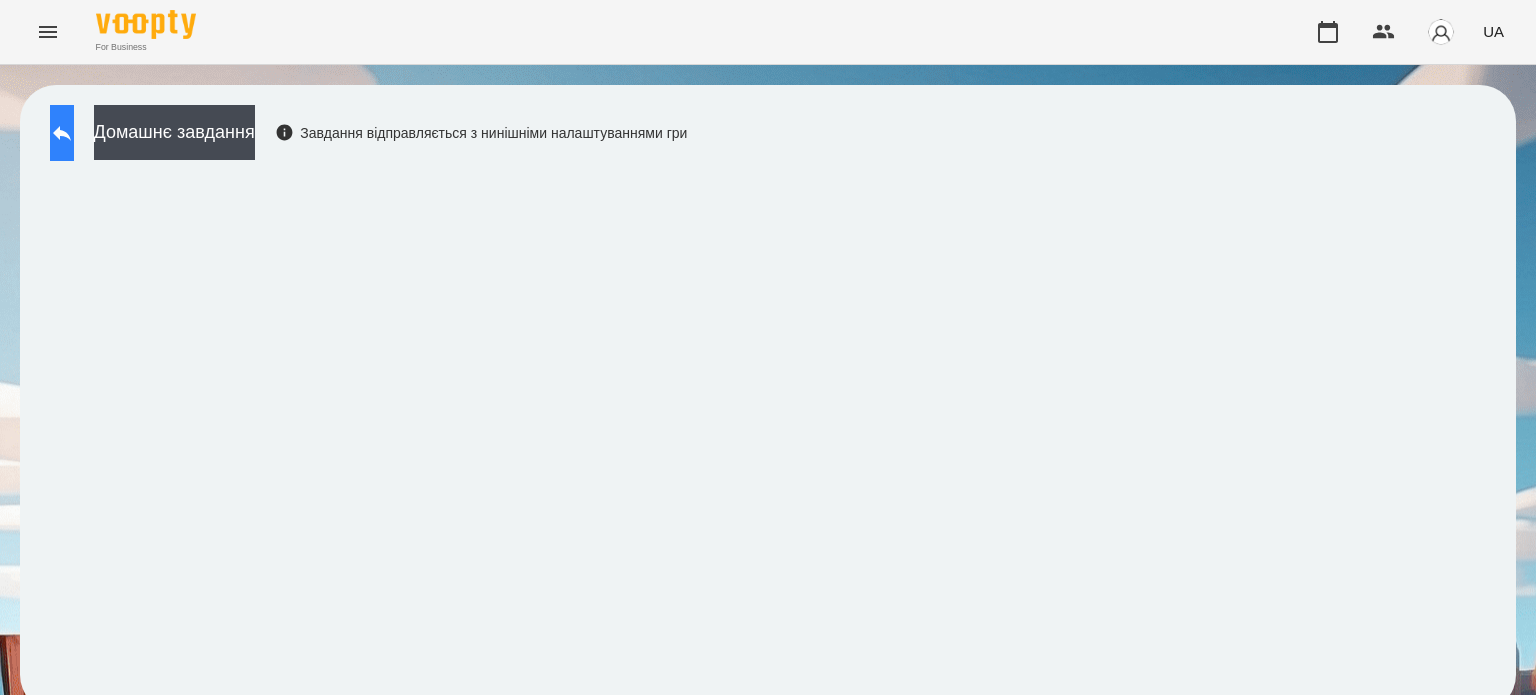 click 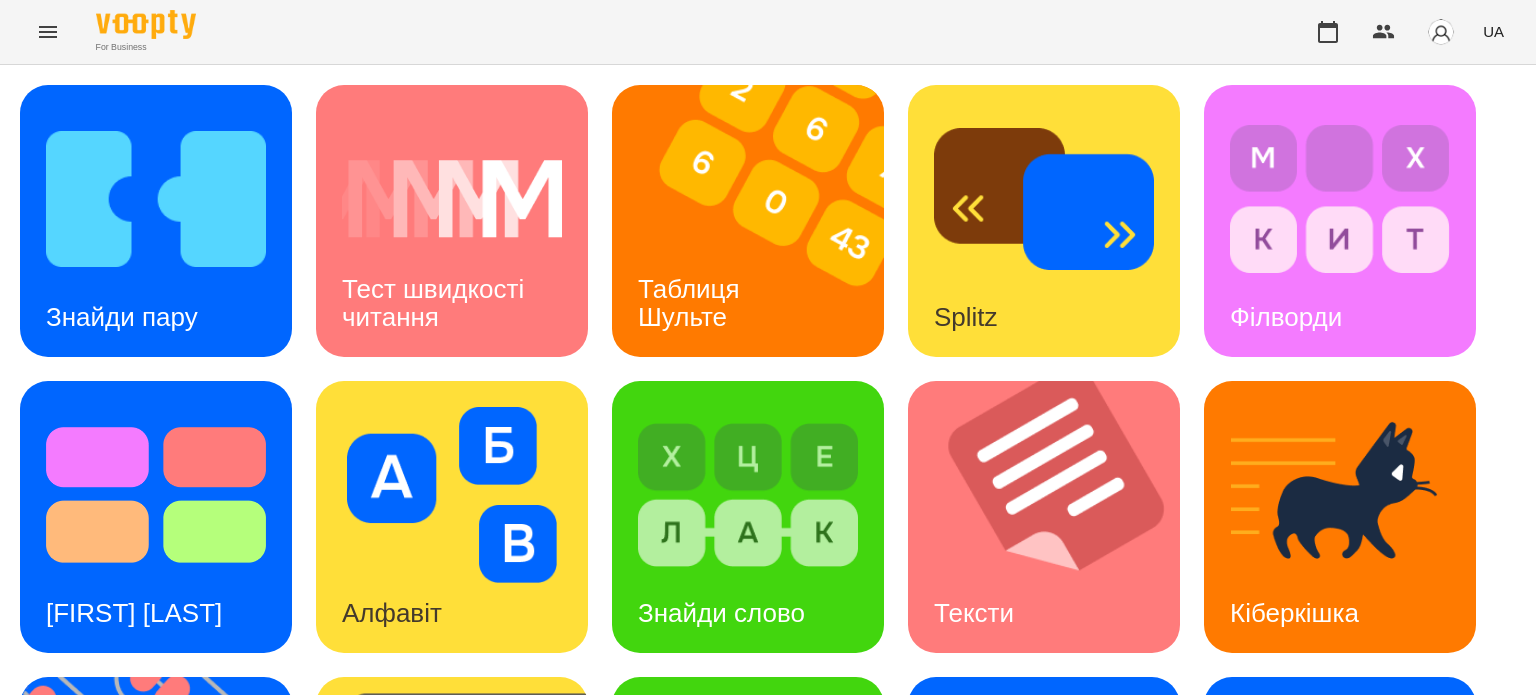scroll, scrollTop: 558, scrollLeft: 0, axis: vertical 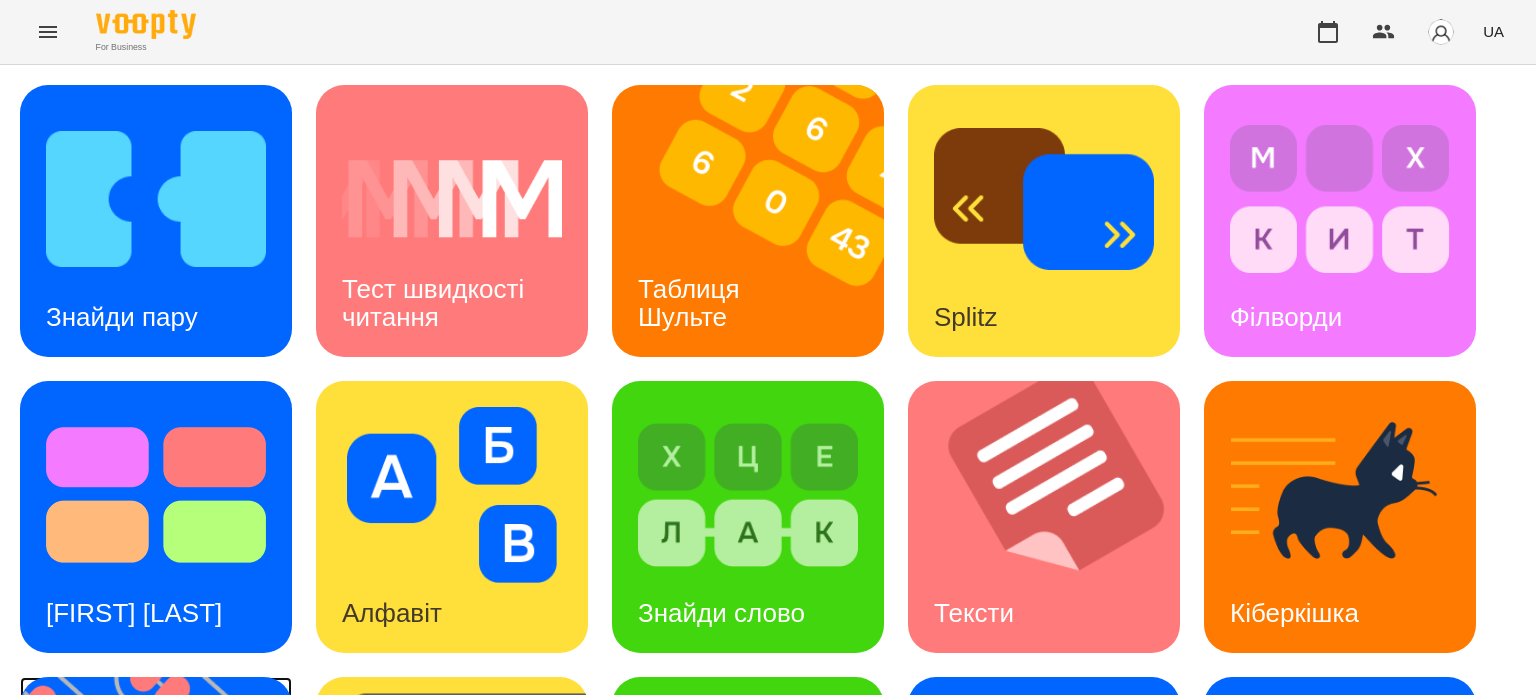 click at bounding box center (168, 813) 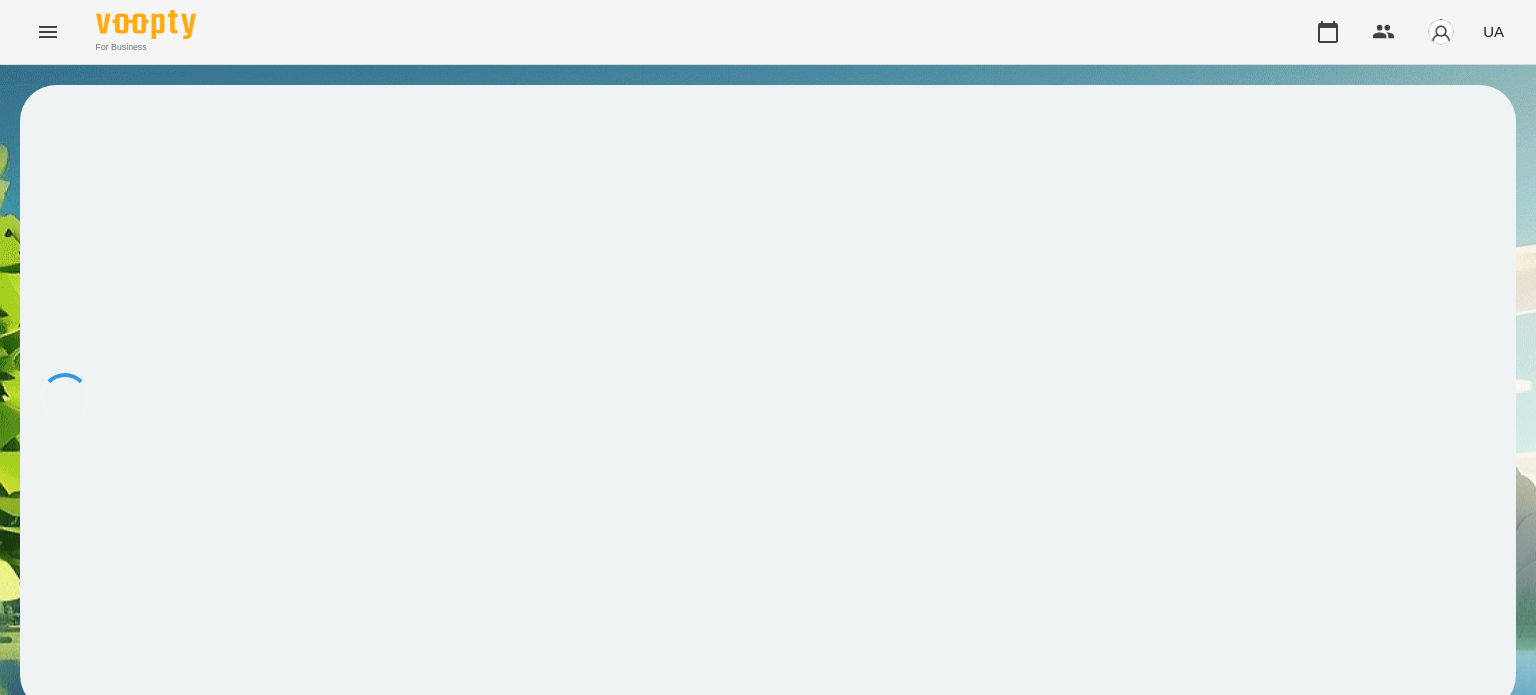scroll, scrollTop: 0, scrollLeft: 0, axis: both 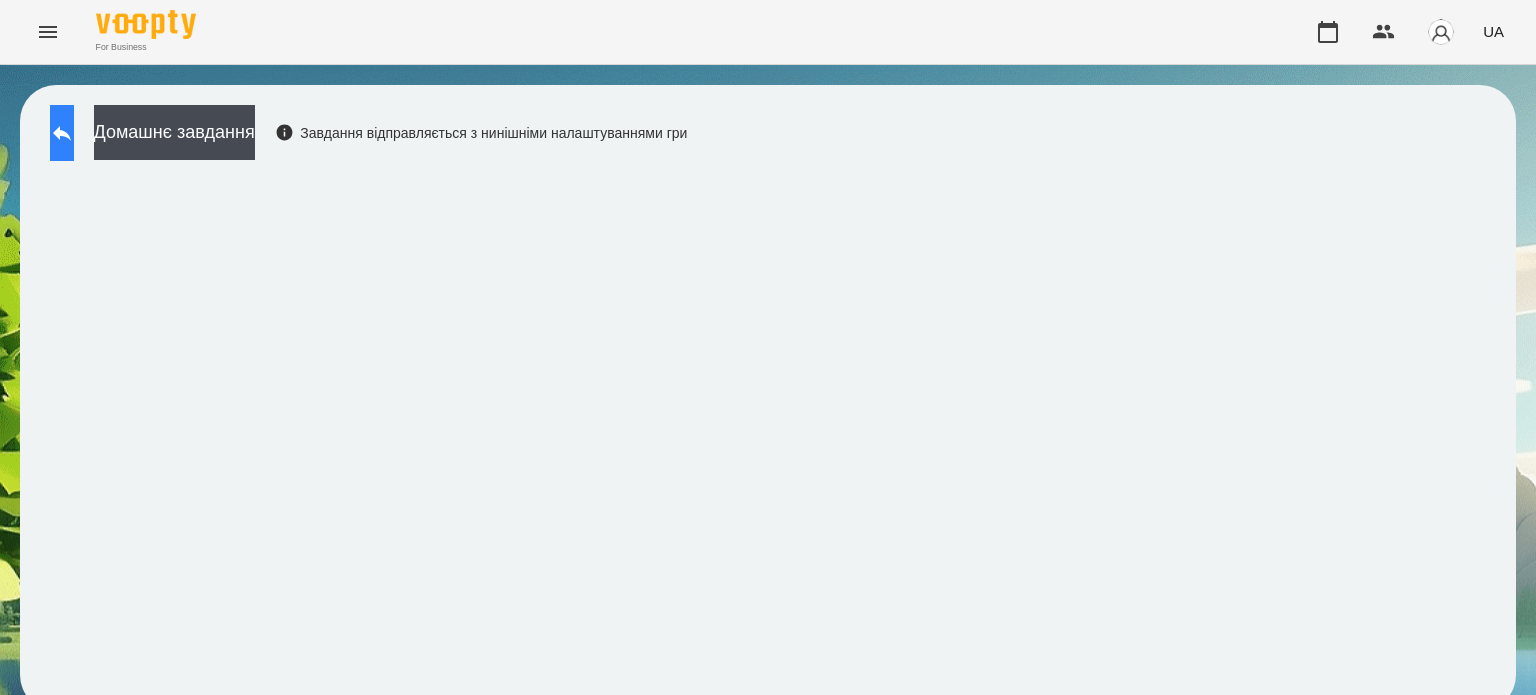 click 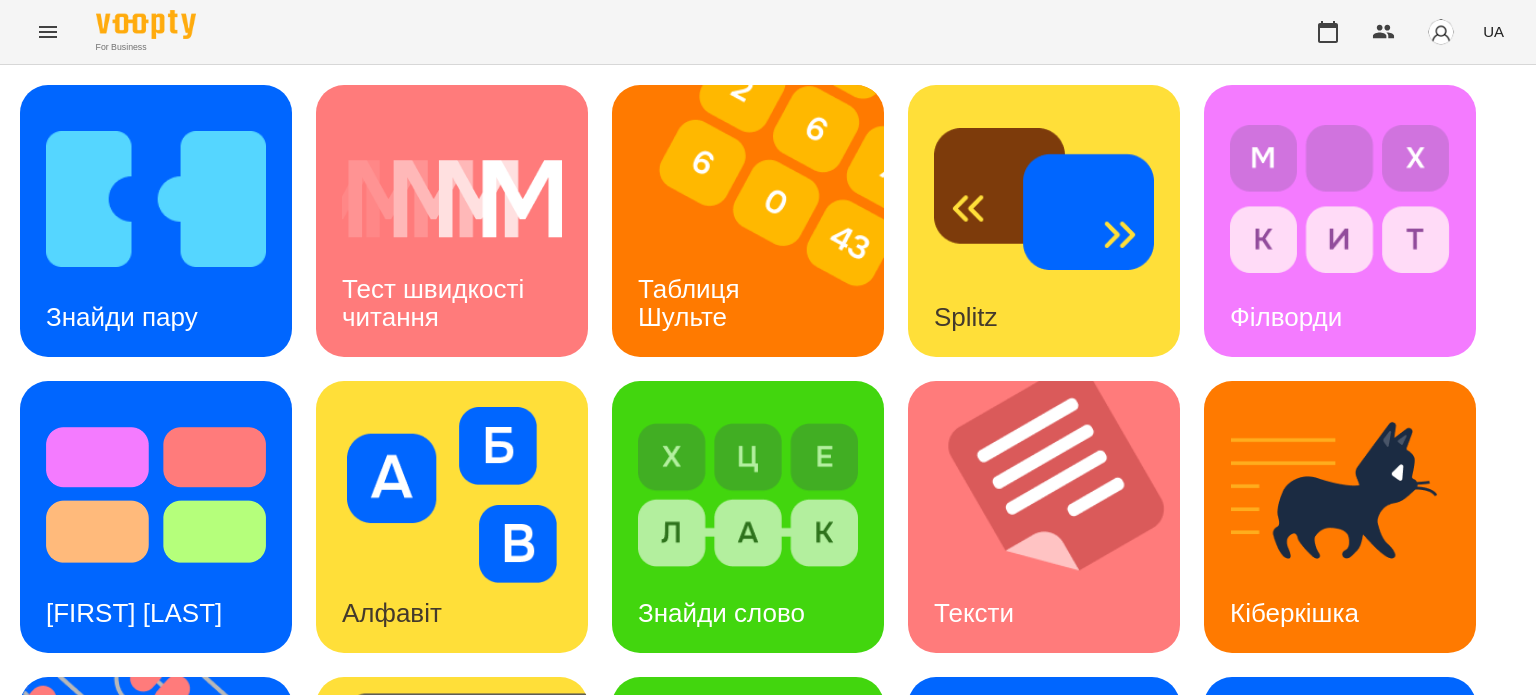 scroll, scrollTop: 569, scrollLeft: 0, axis: vertical 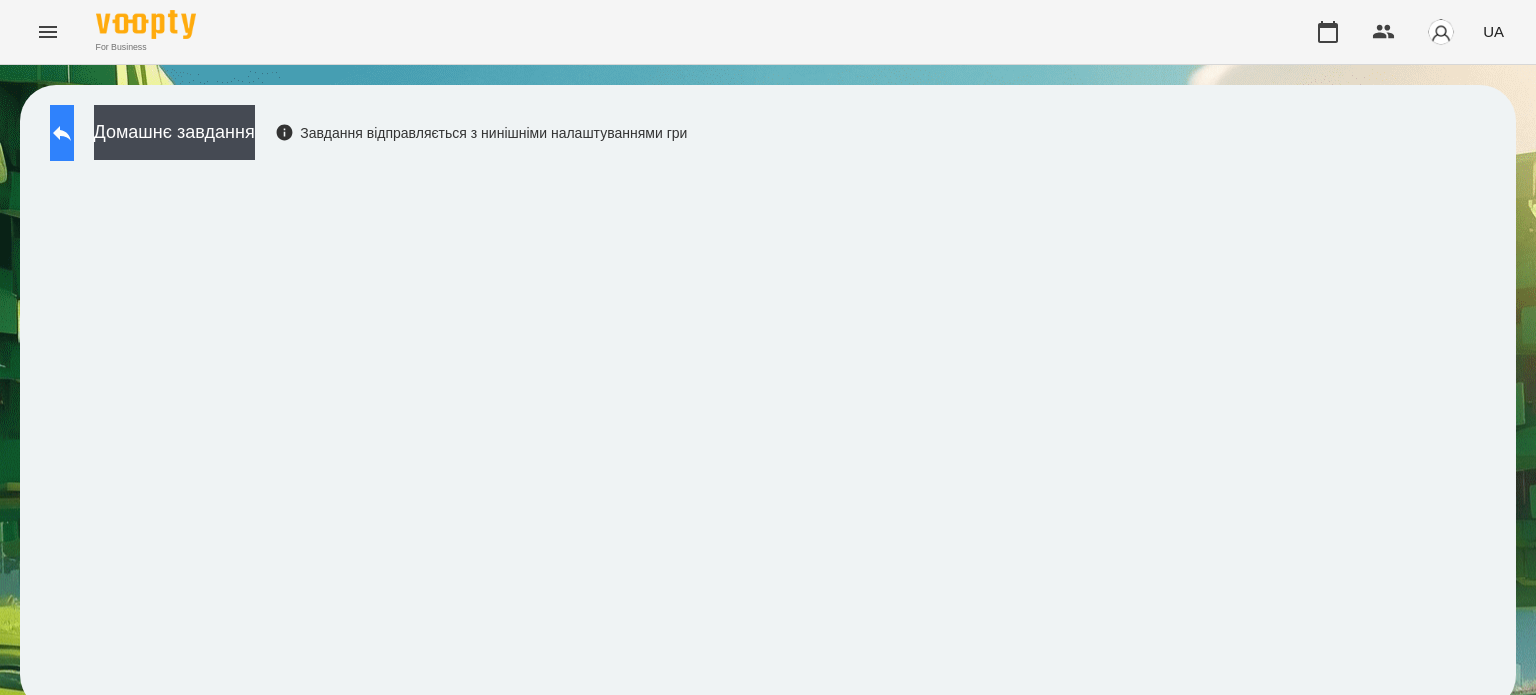 click 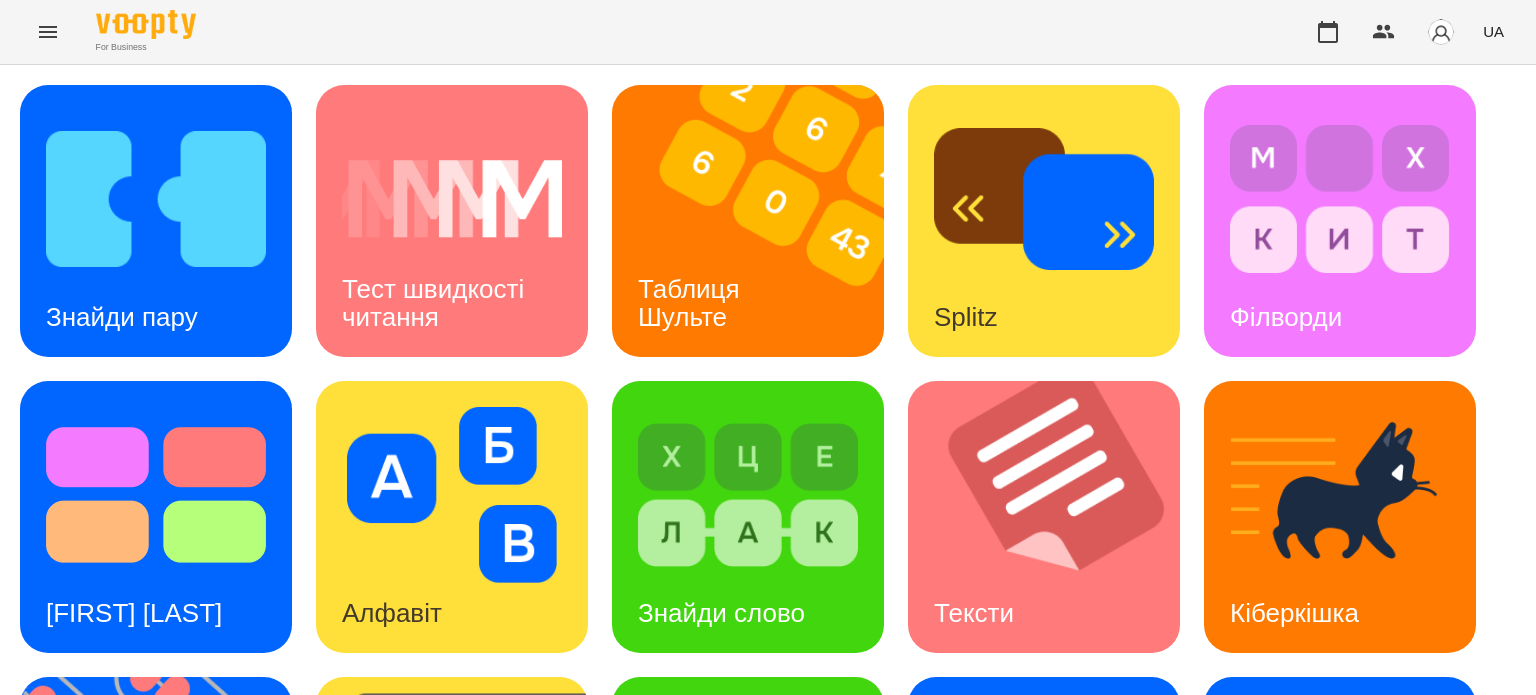 scroll, scrollTop: 569, scrollLeft: 0, axis: vertical 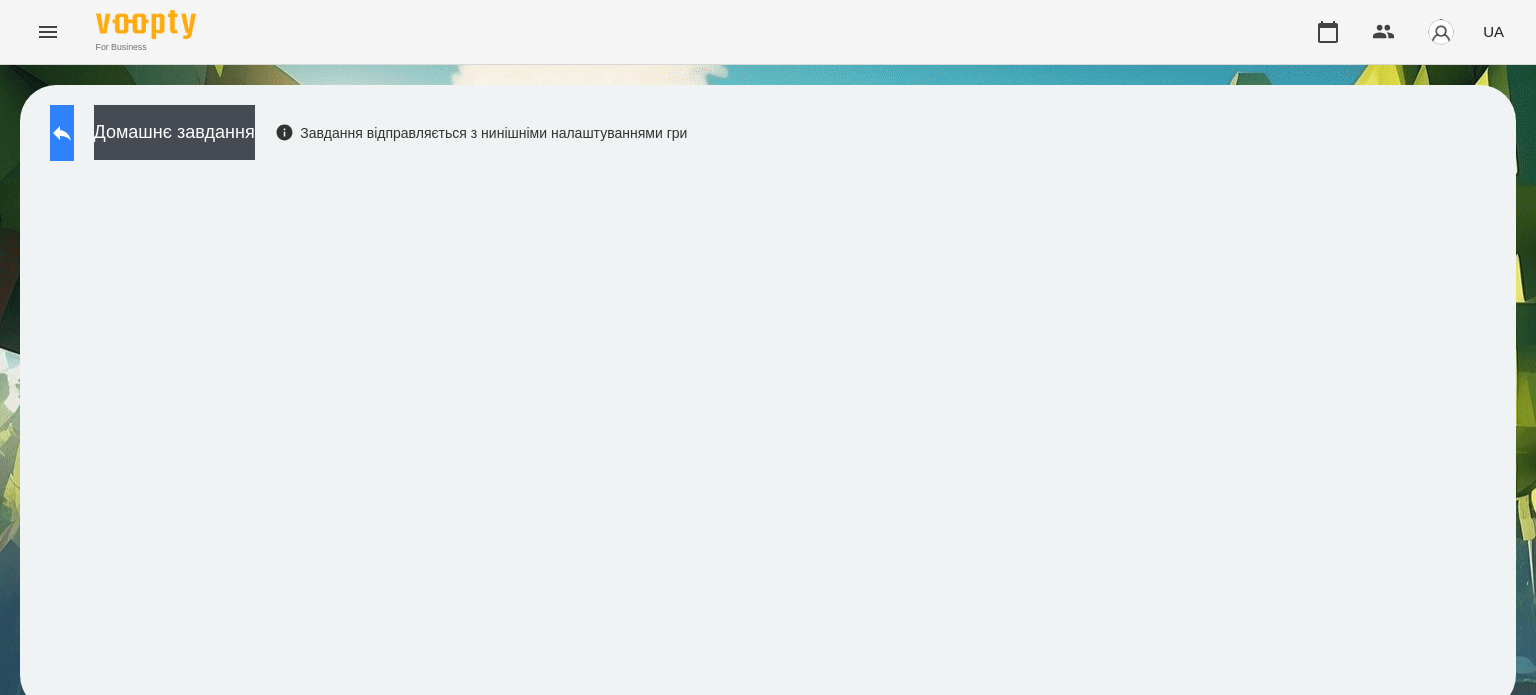 click 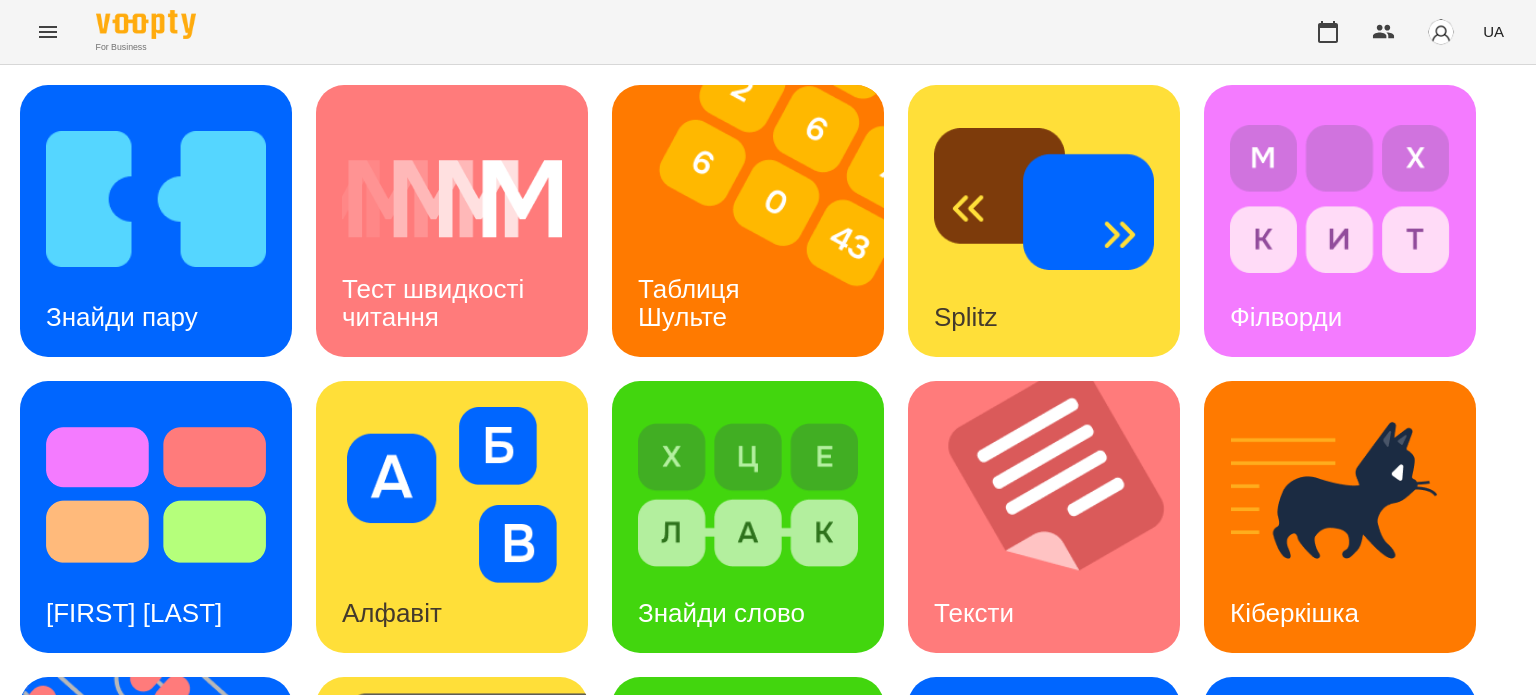 scroll, scrollTop: 296, scrollLeft: 0, axis: vertical 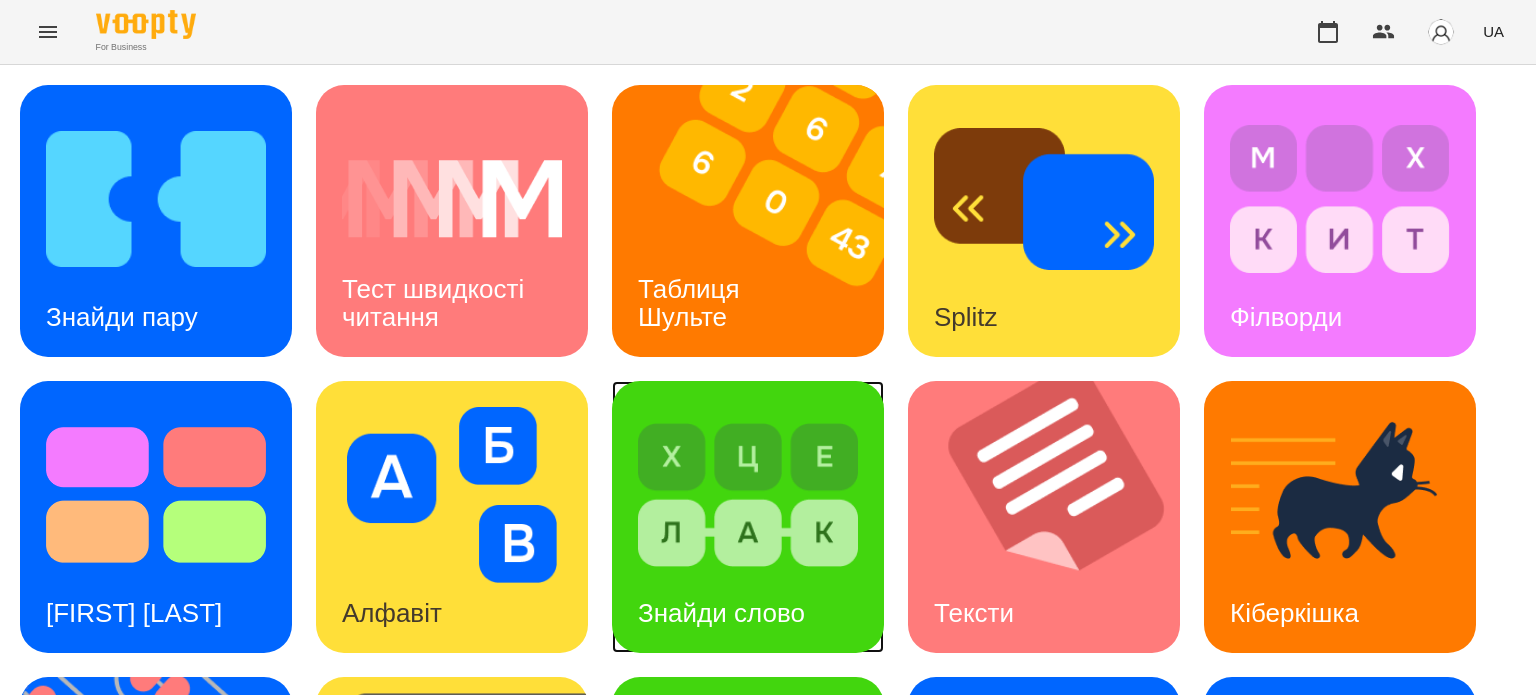 click on "Знайди слово" at bounding box center (721, 613) 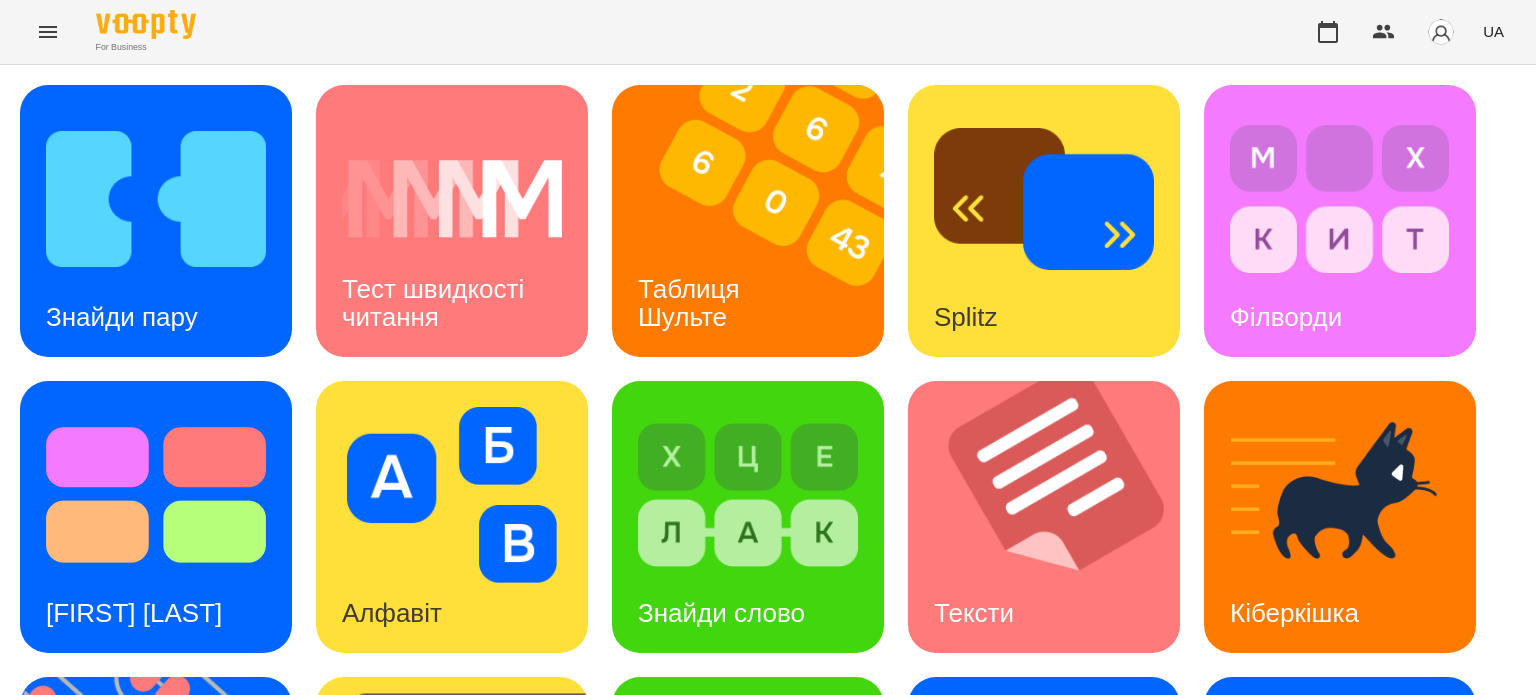 scroll, scrollTop: 0, scrollLeft: 0, axis: both 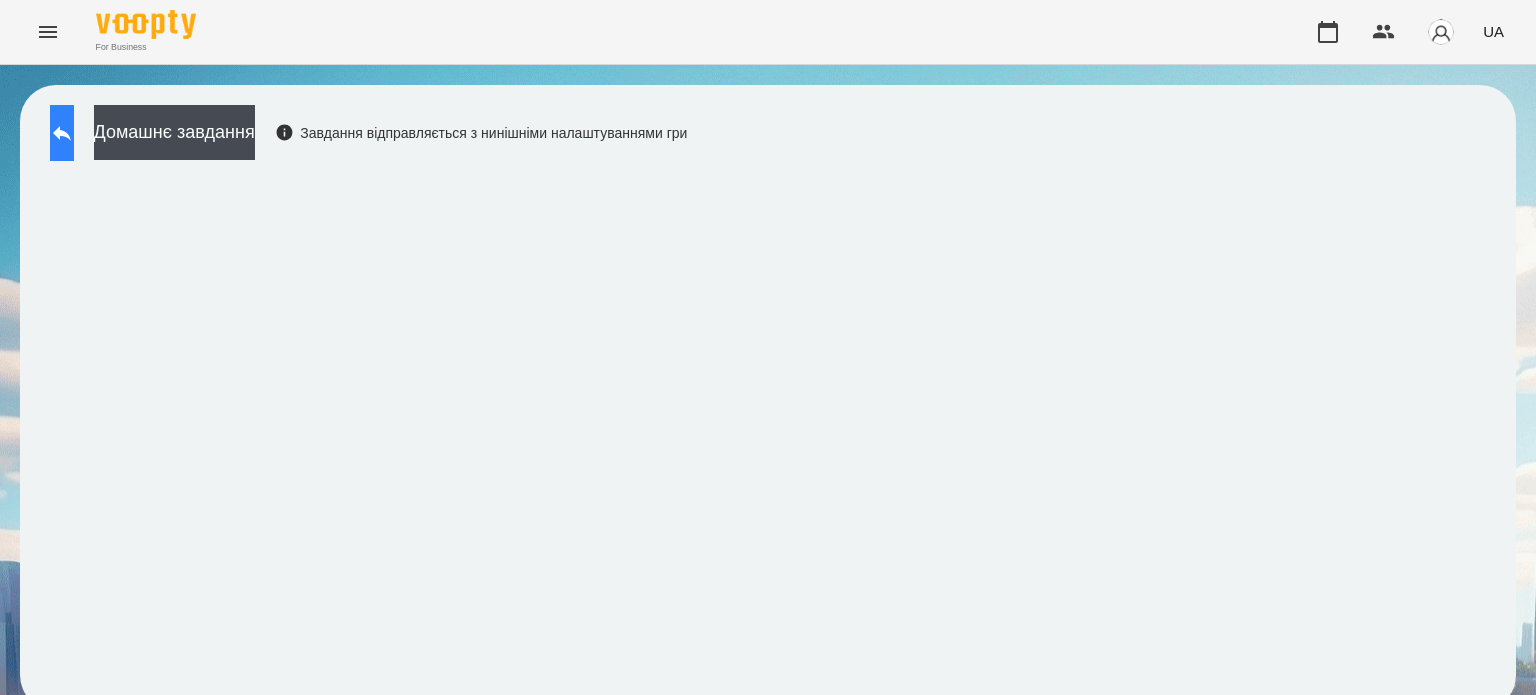 click 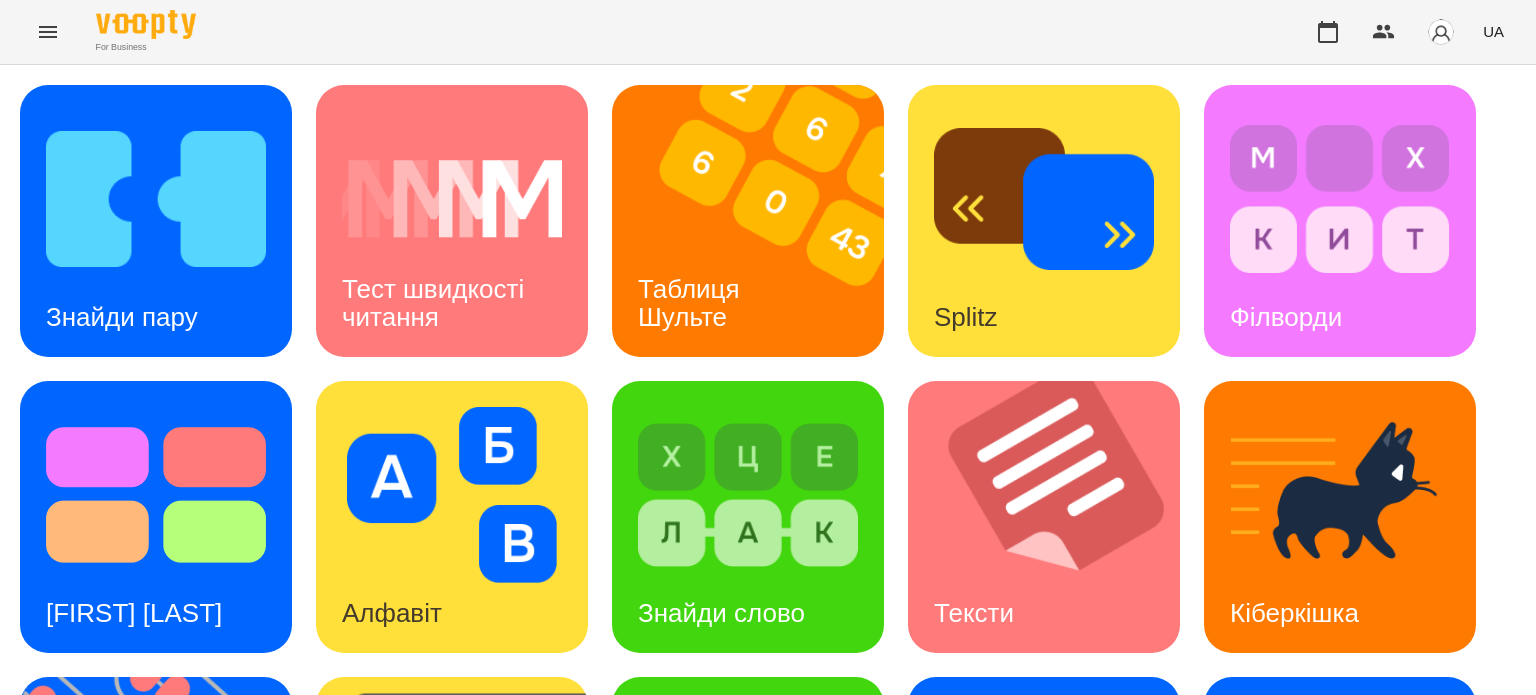 scroll, scrollTop: 564, scrollLeft: 0, axis: vertical 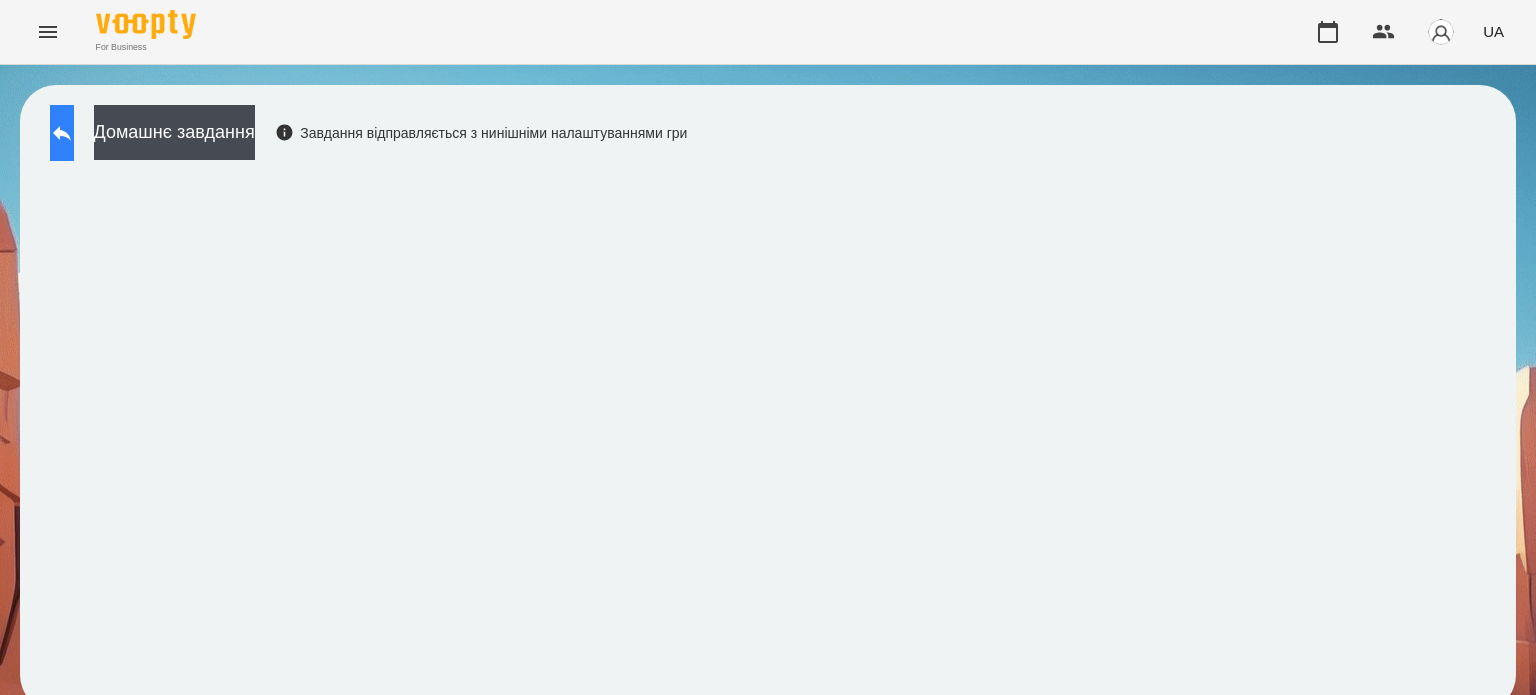 click 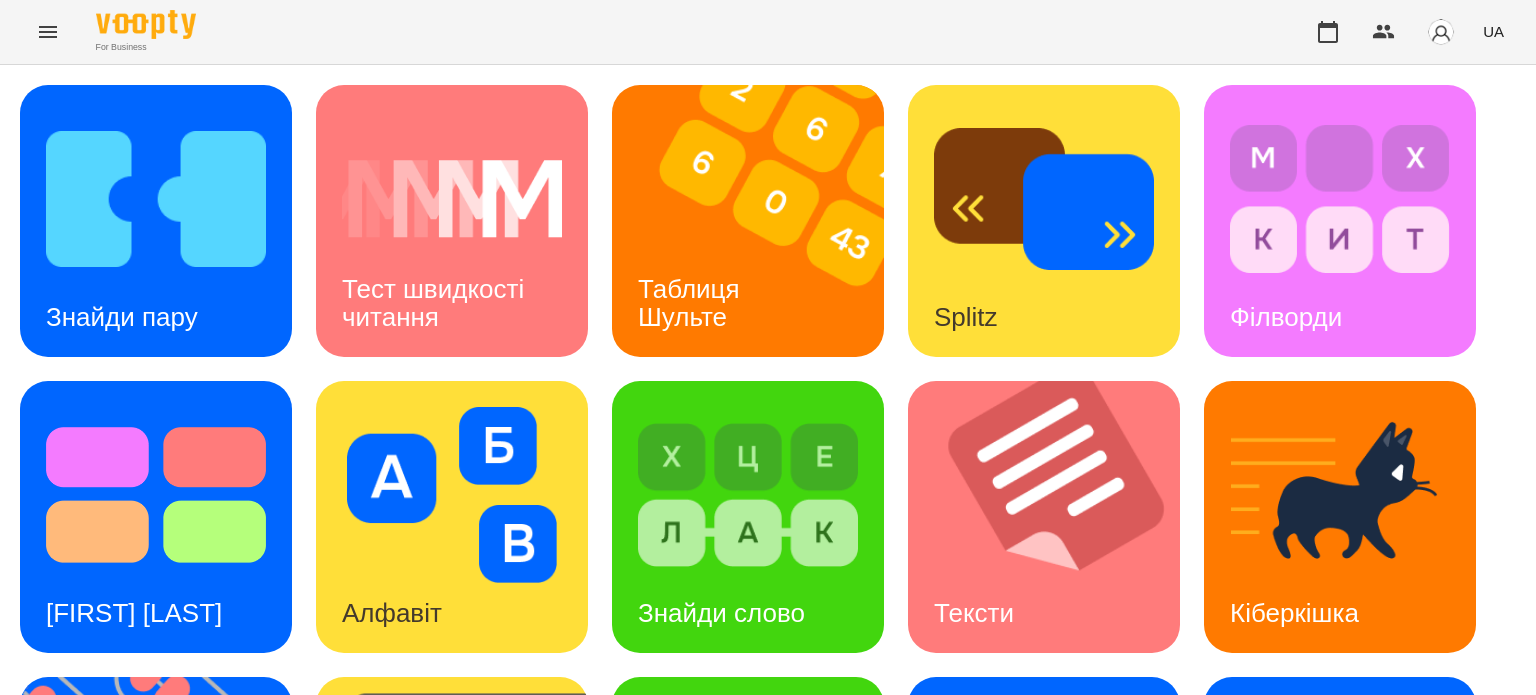 scroll, scrollTop: 149, scrollLeft: 0, axis: vertical 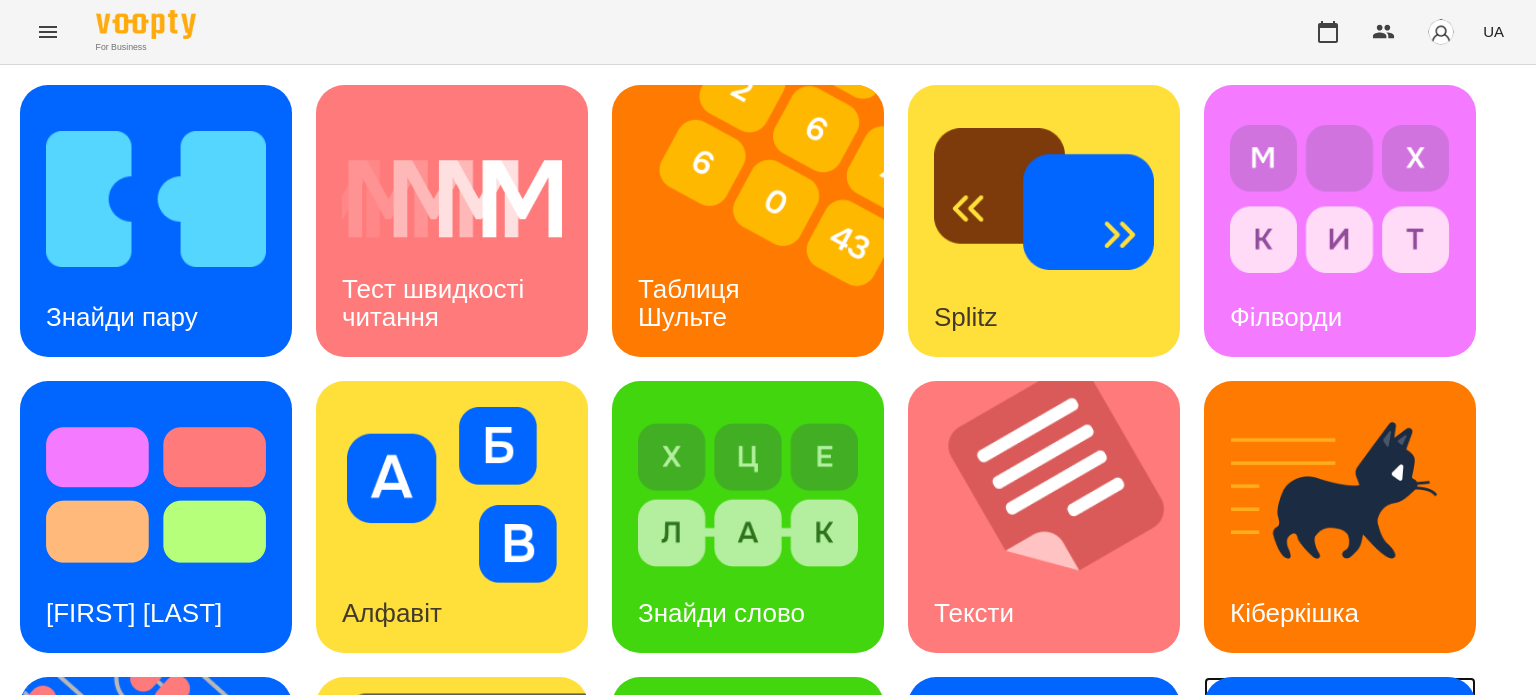 click on "Ментальний
рахунок" at bounding box center (1308, 894) 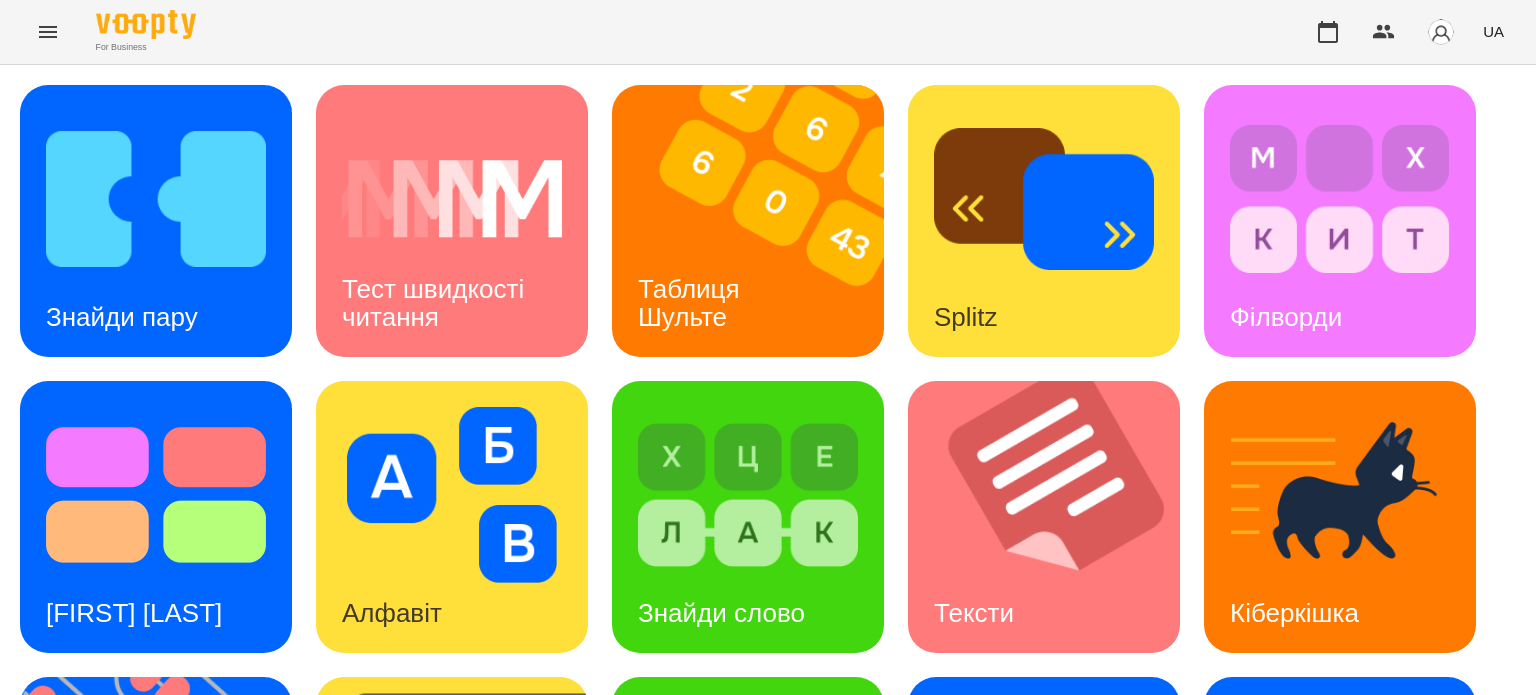 scroll, scrollTop: 0, scrollLeft: 0, axis: both 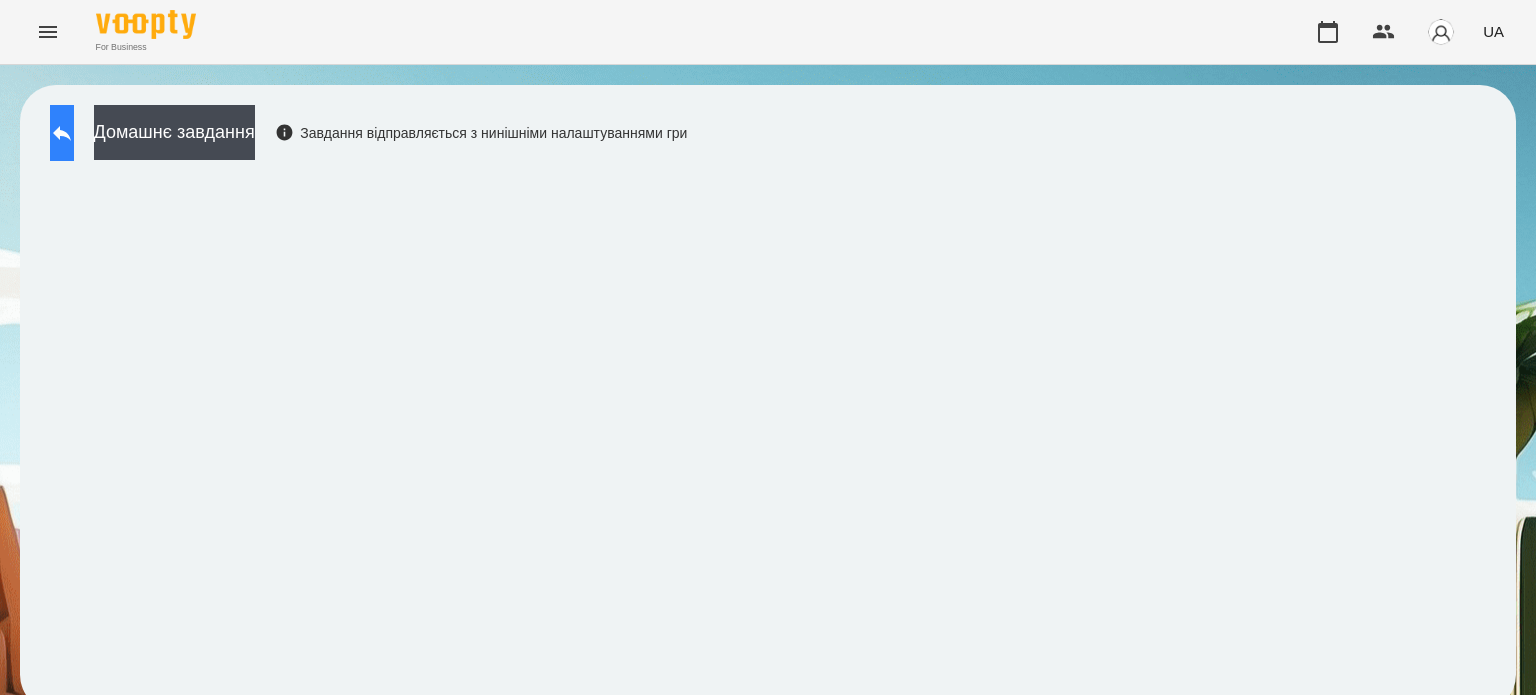 click at bounding box center [62, 133] 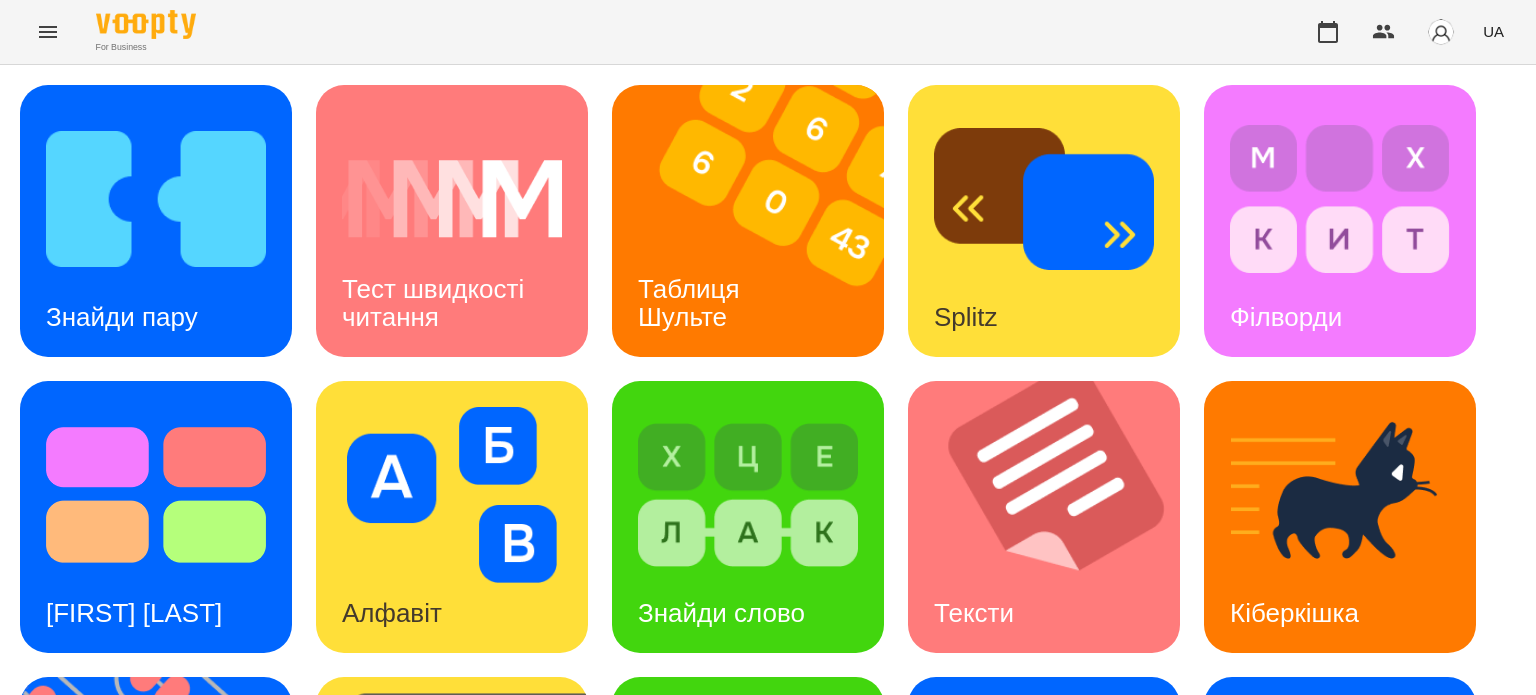 scroll, scrollTop: 300, scrollLeft: 0, axis: vertical 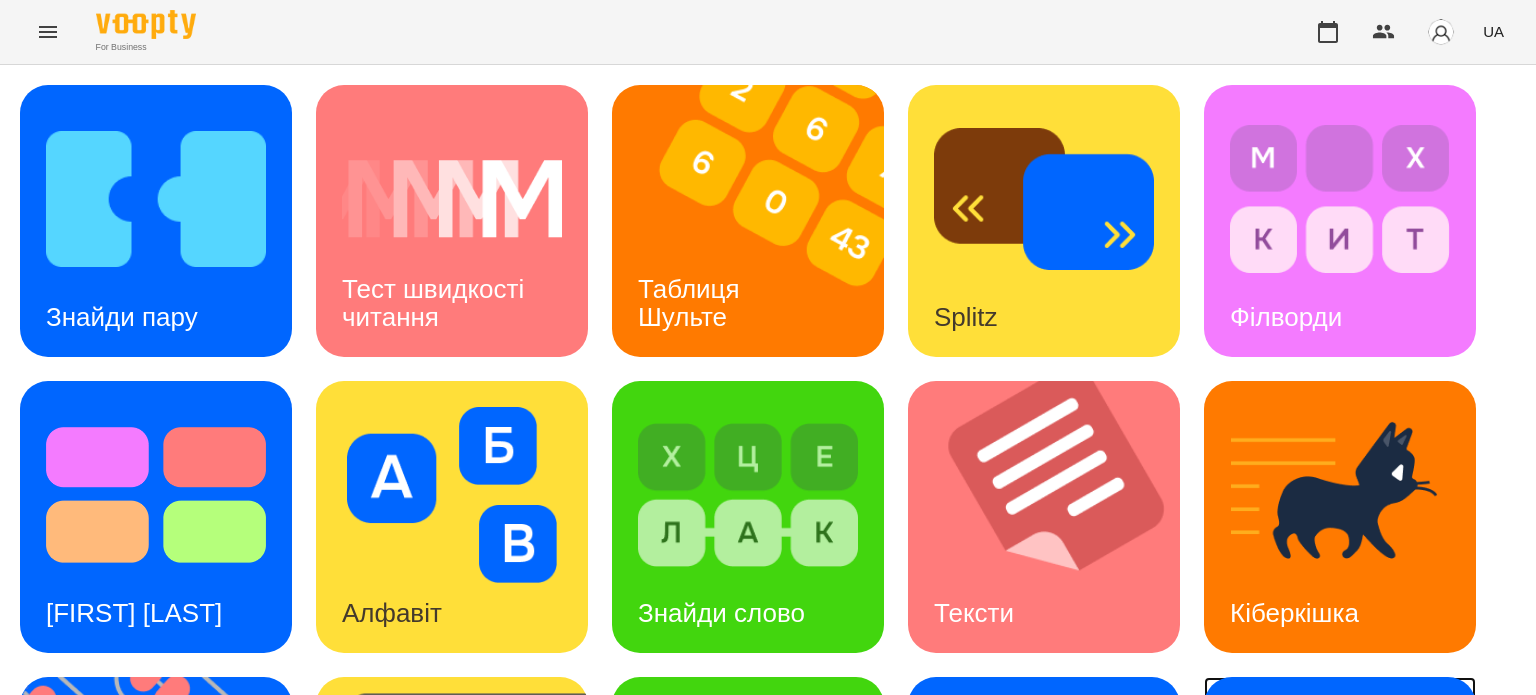 click on "Ментальний
рахунок" at bounding box center (1308, 895) 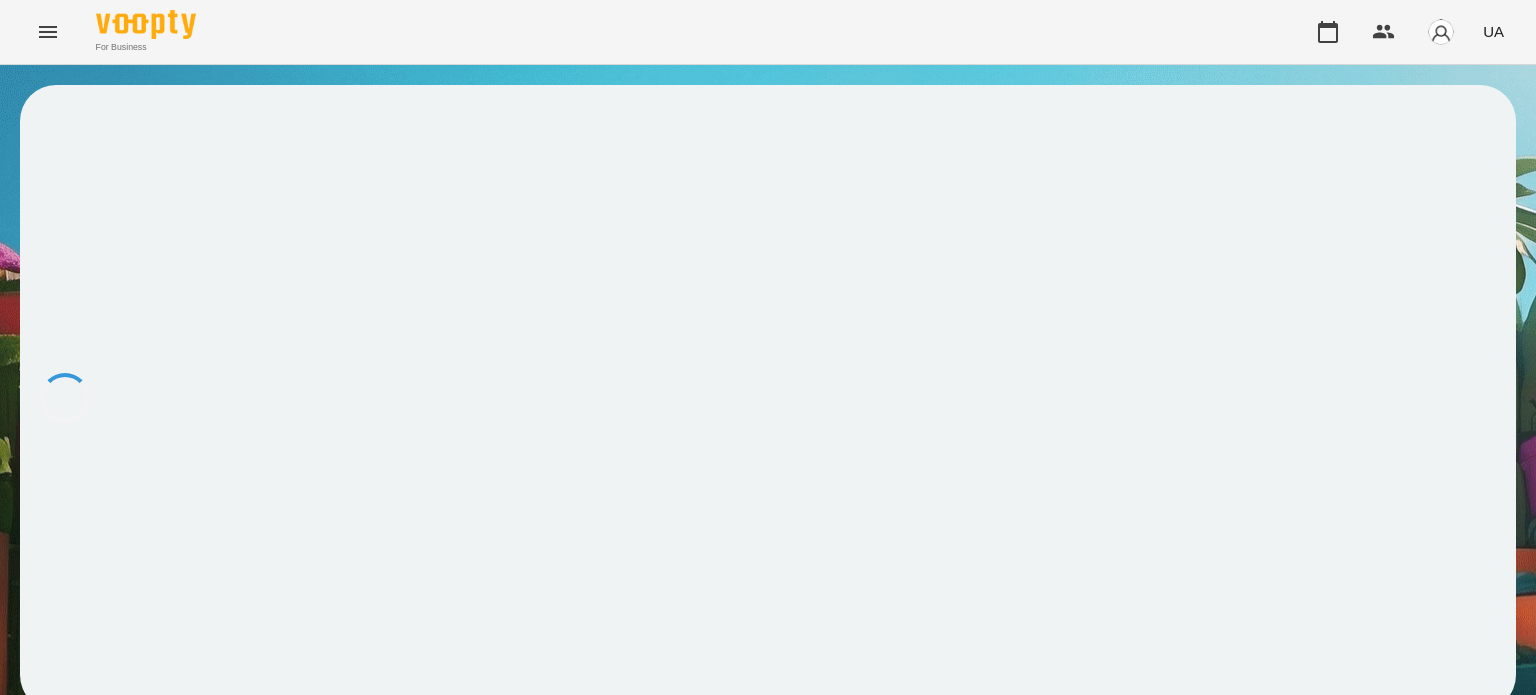 scroll, scrollTop: 0, scrollLeft: 0, axis: both 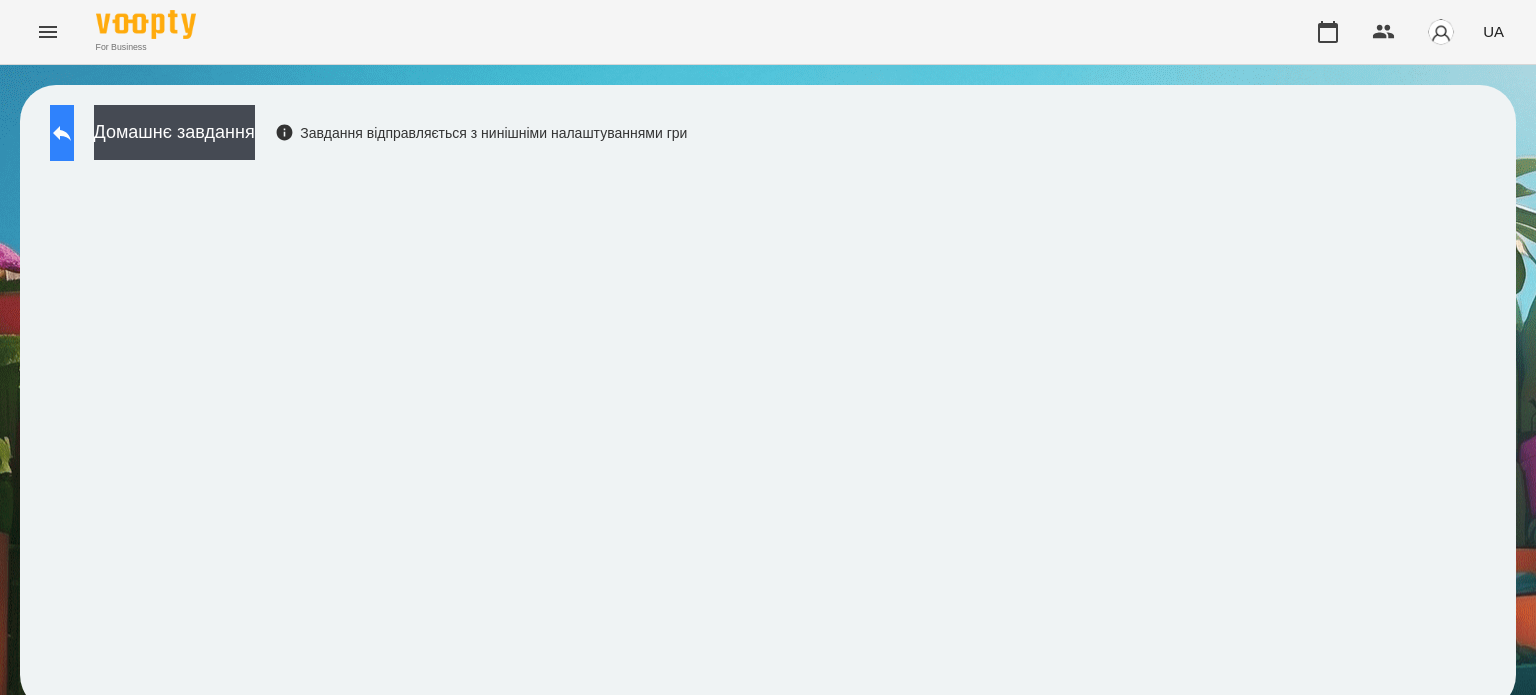 click 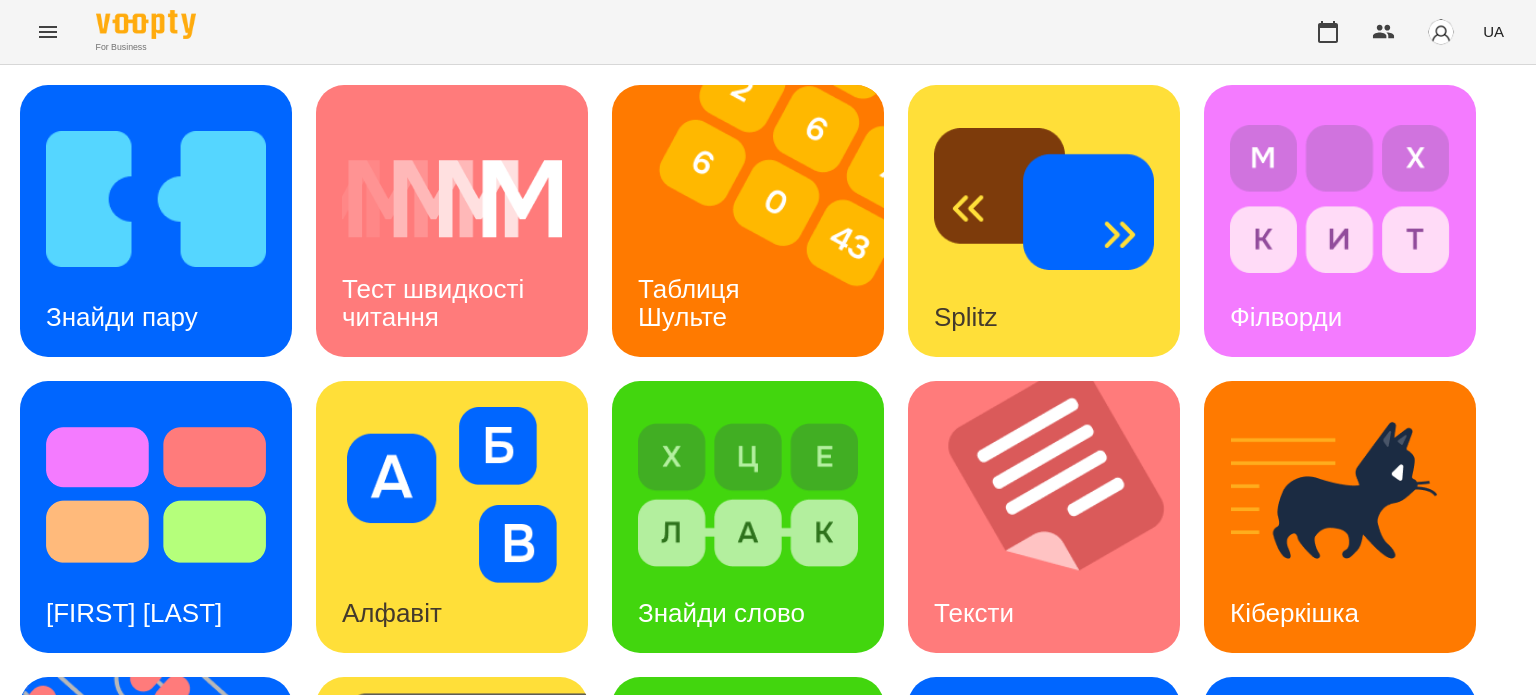 scroll, scrollTop: 569, scrollLeft: 0, axis: vertical 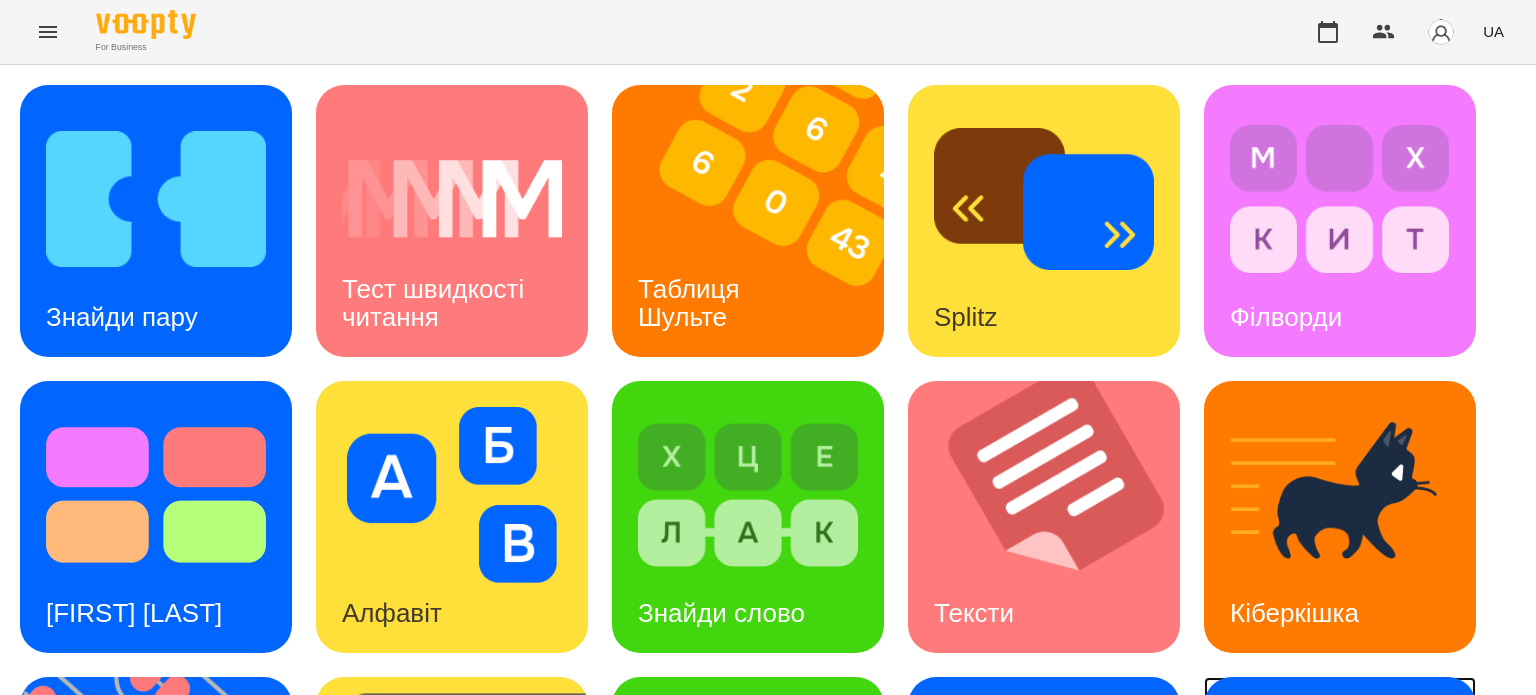 click at bounding box center (1340, 791) 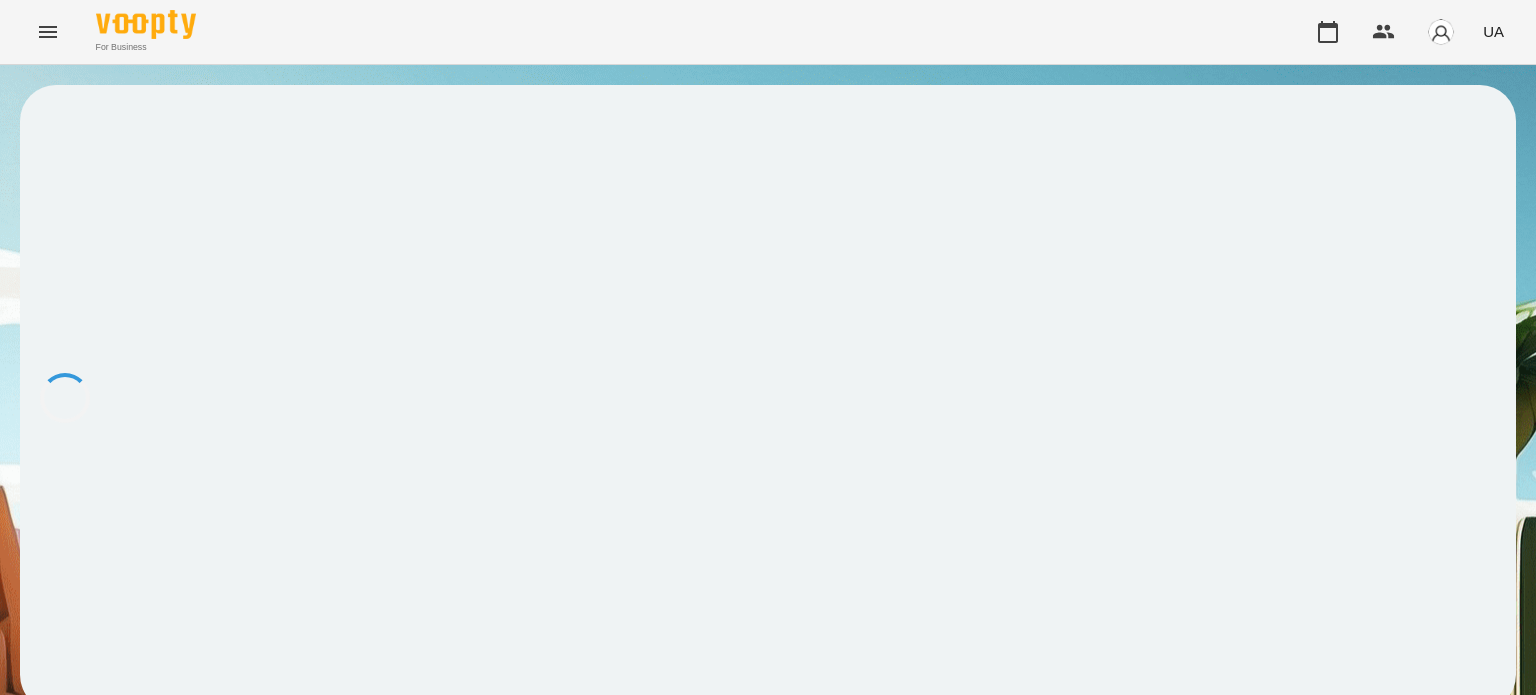 scroll, scrollTop: 0, scrollLeft: 0, axis: both 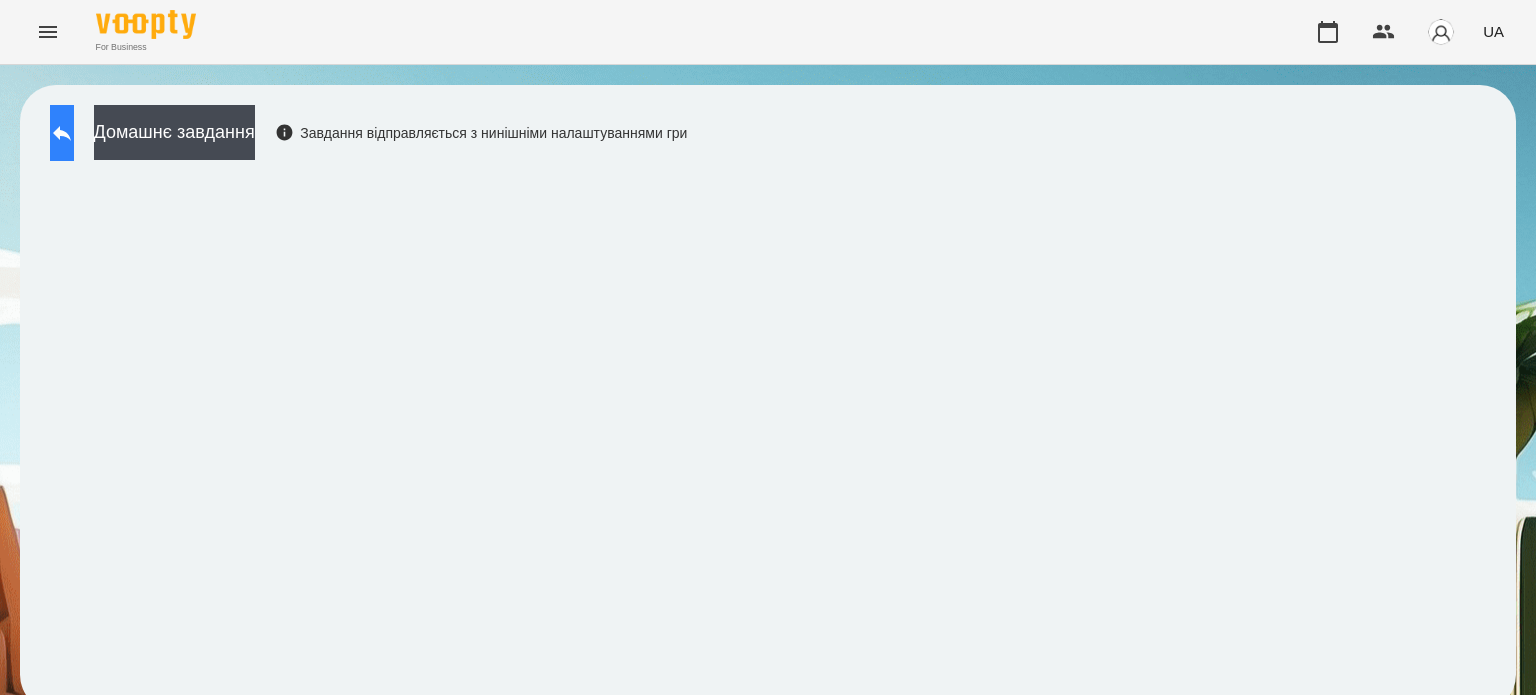 click at bounding box center [62, 133] 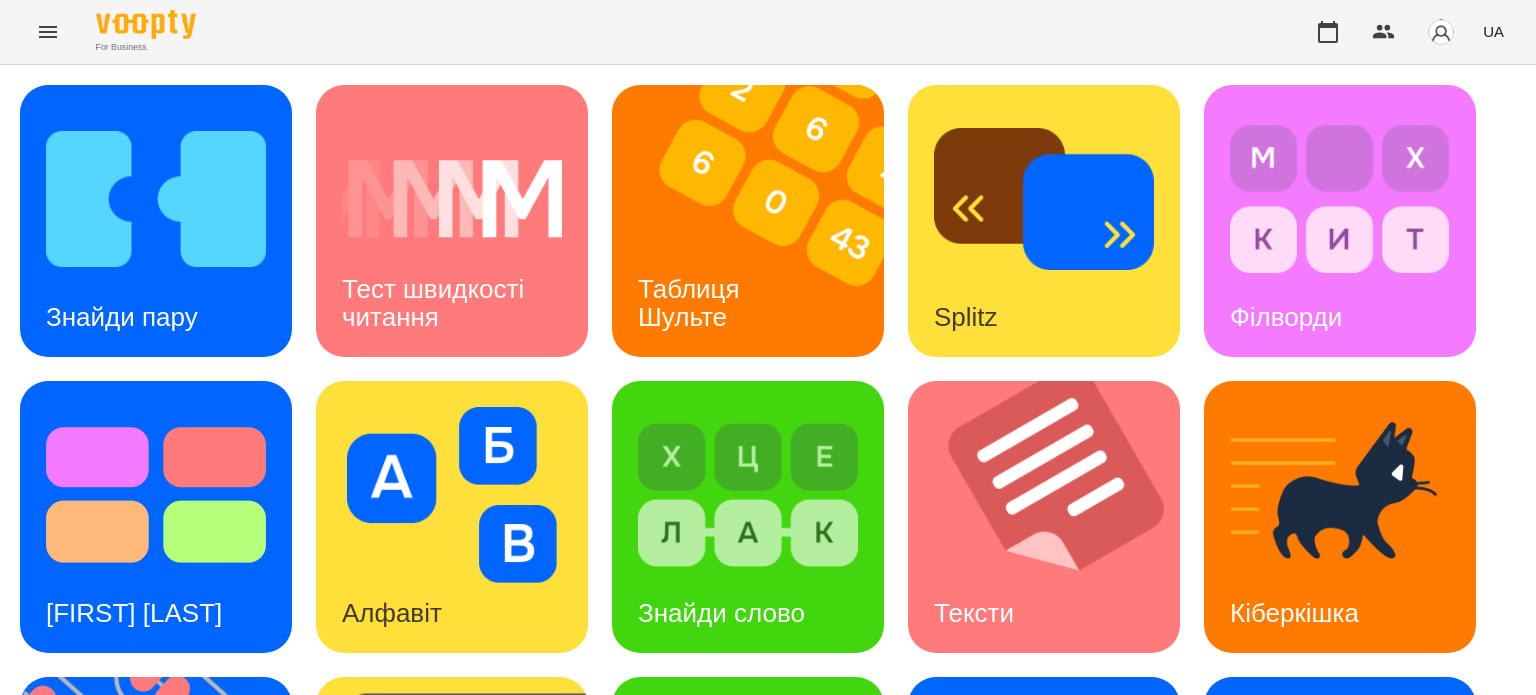 scroll, scrollTop: 500, scrollLeft: 0, axis: vertical 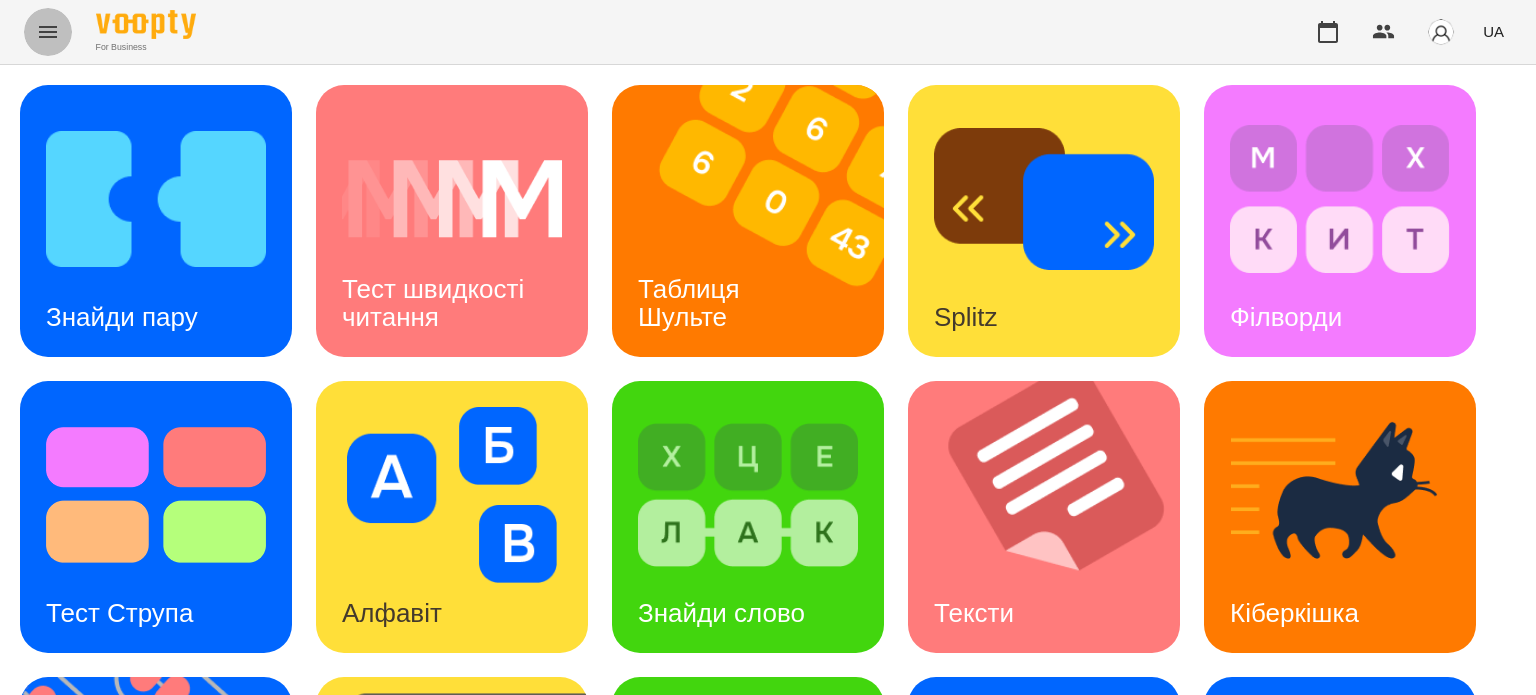 click 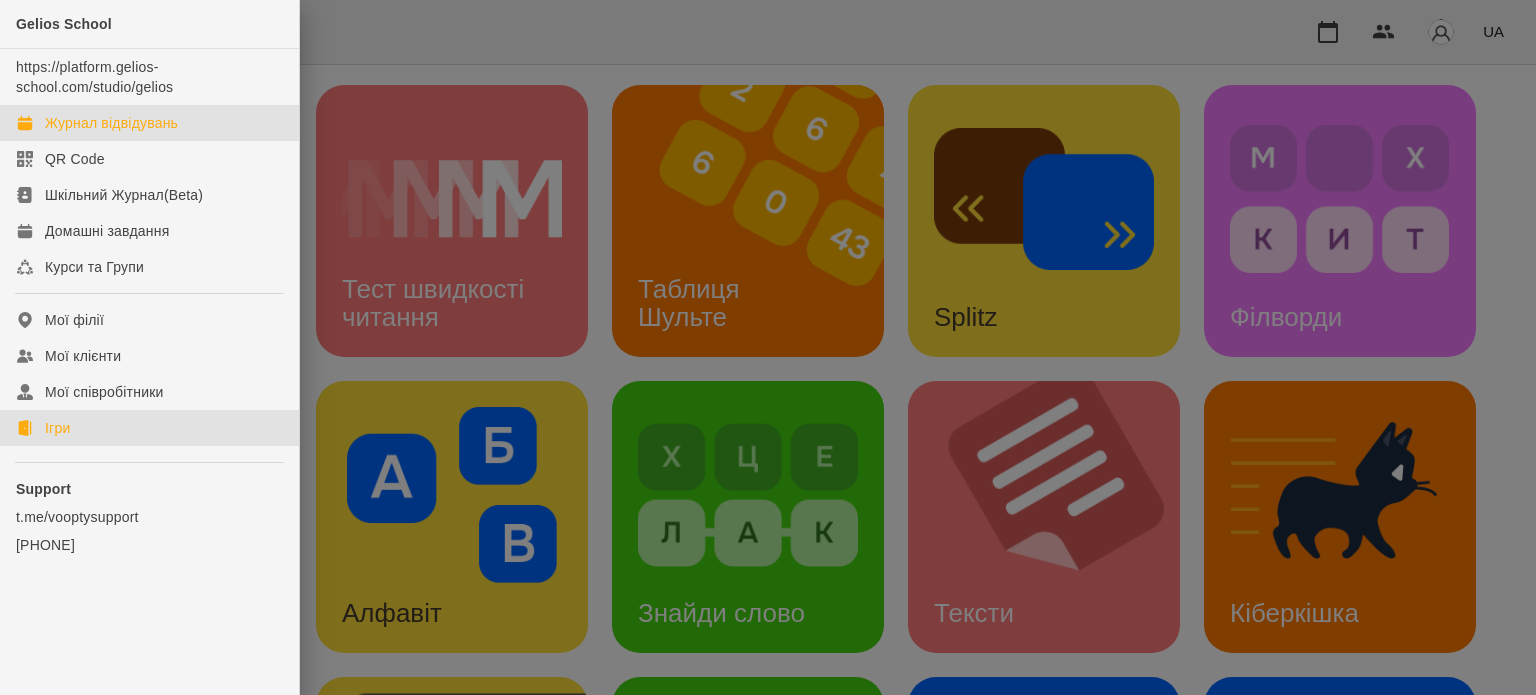 click on "Журнал відвідувань" at bounding box center [111, 123] 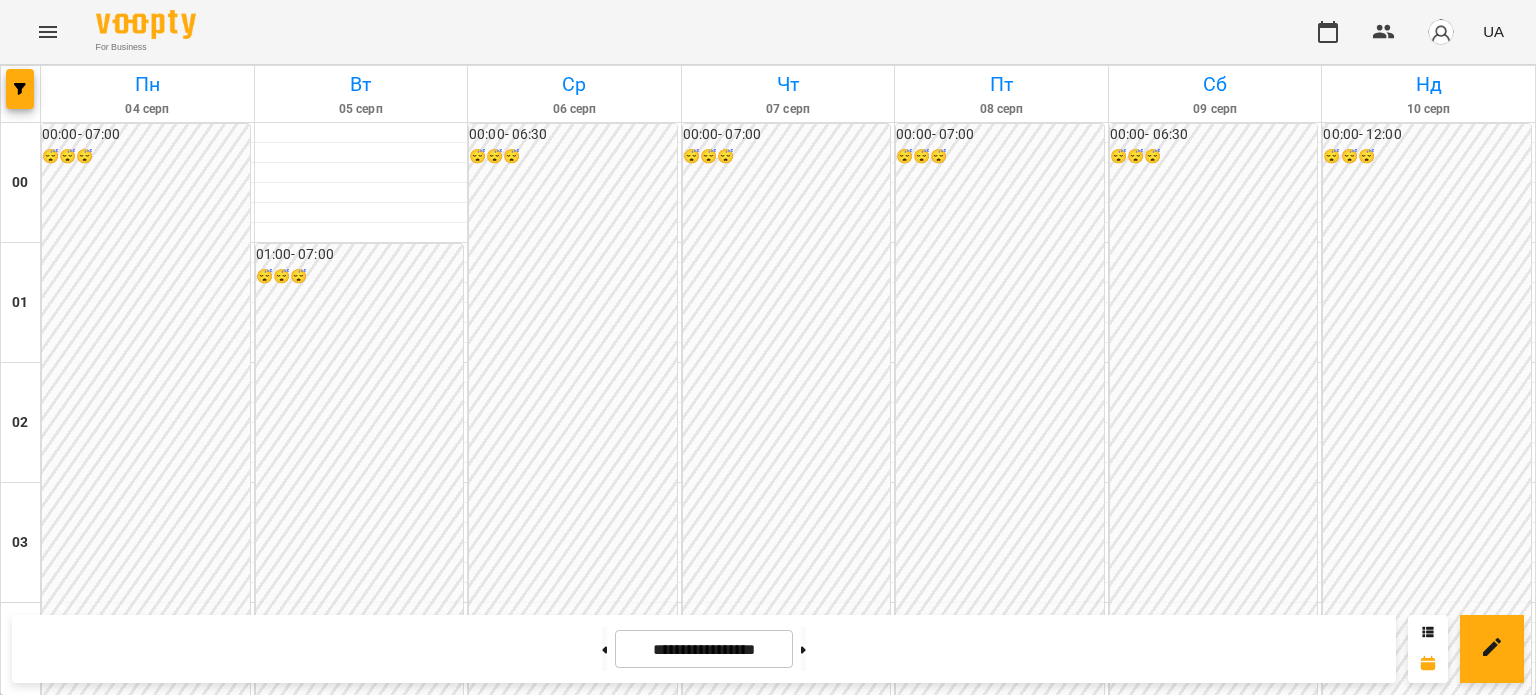 scroll, scrollTop: 2200, scrollLeft: 0, axis: vertical 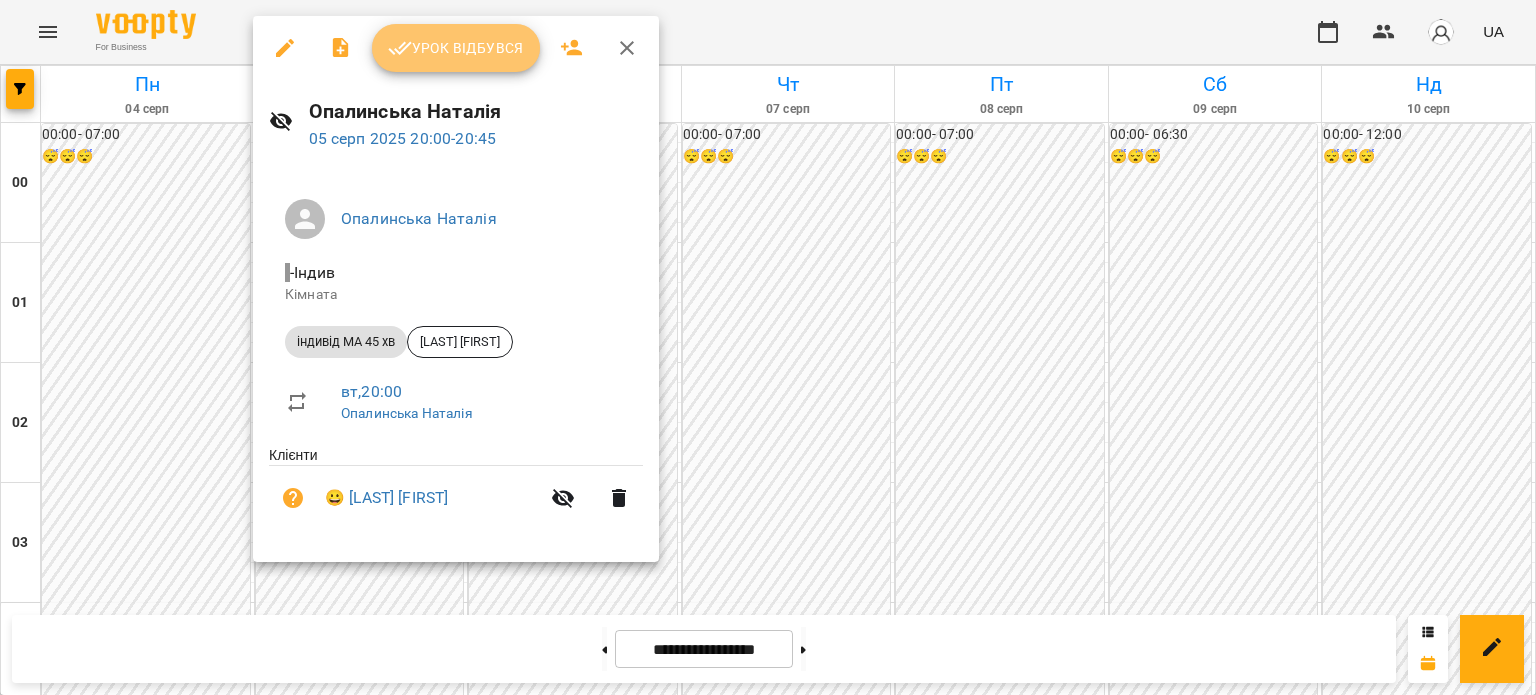 click on "Урок відбувся" at bounding box center [456, 48] 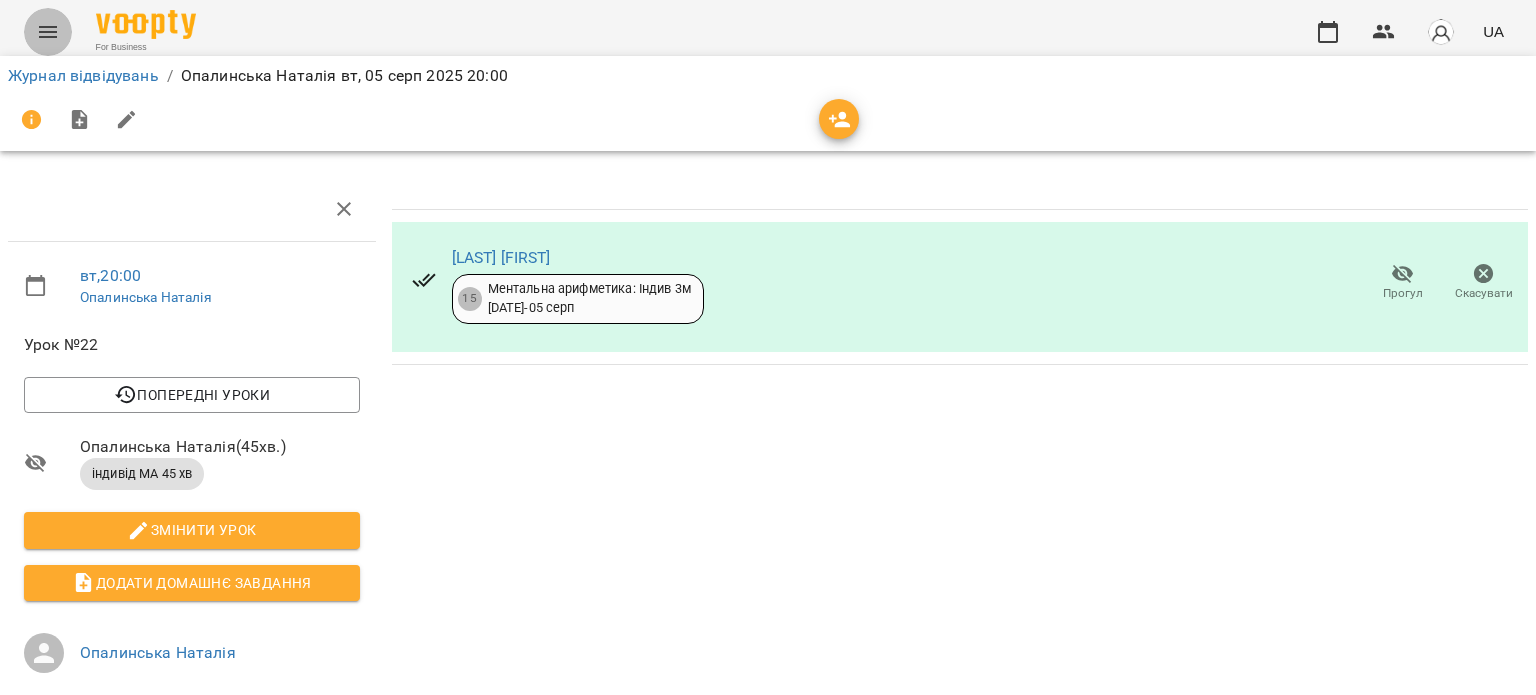click 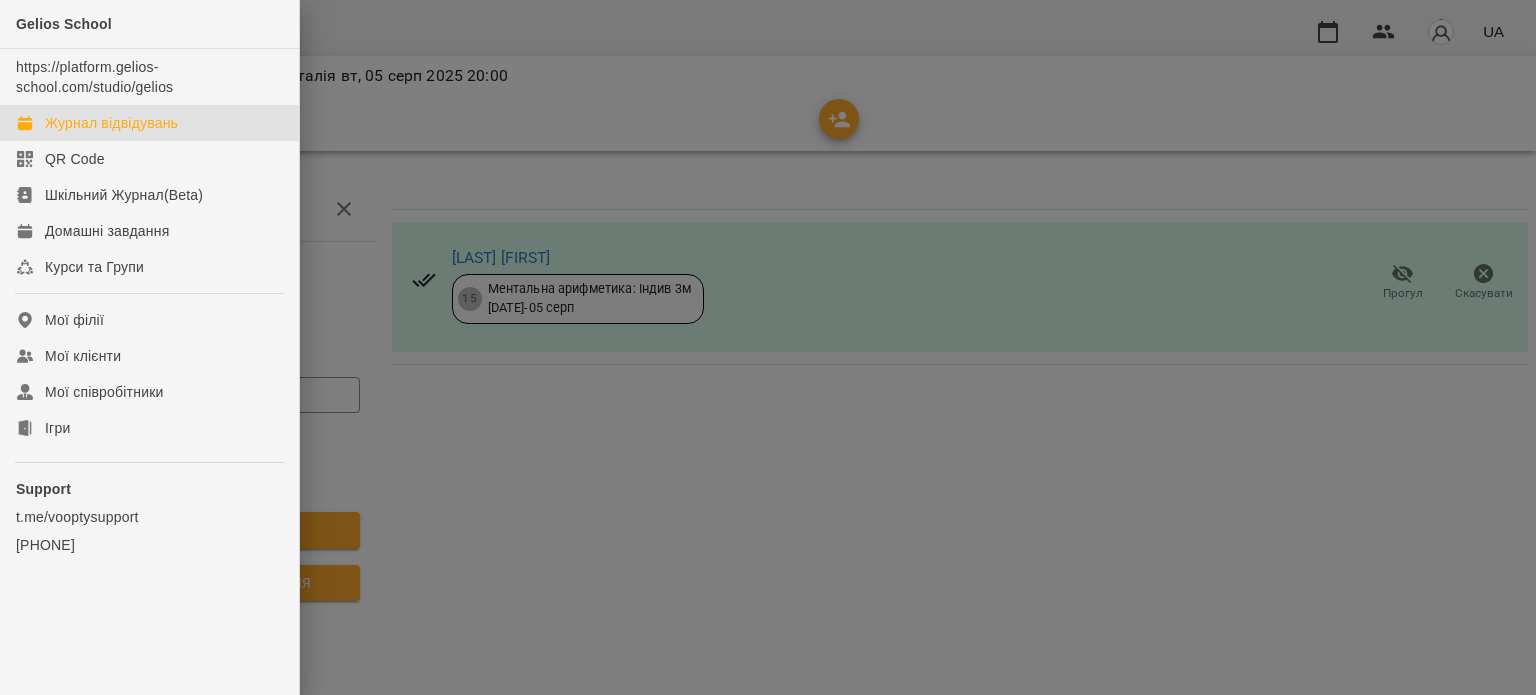 click on "Журнал відвідувань" at bounding box center (111, 123) 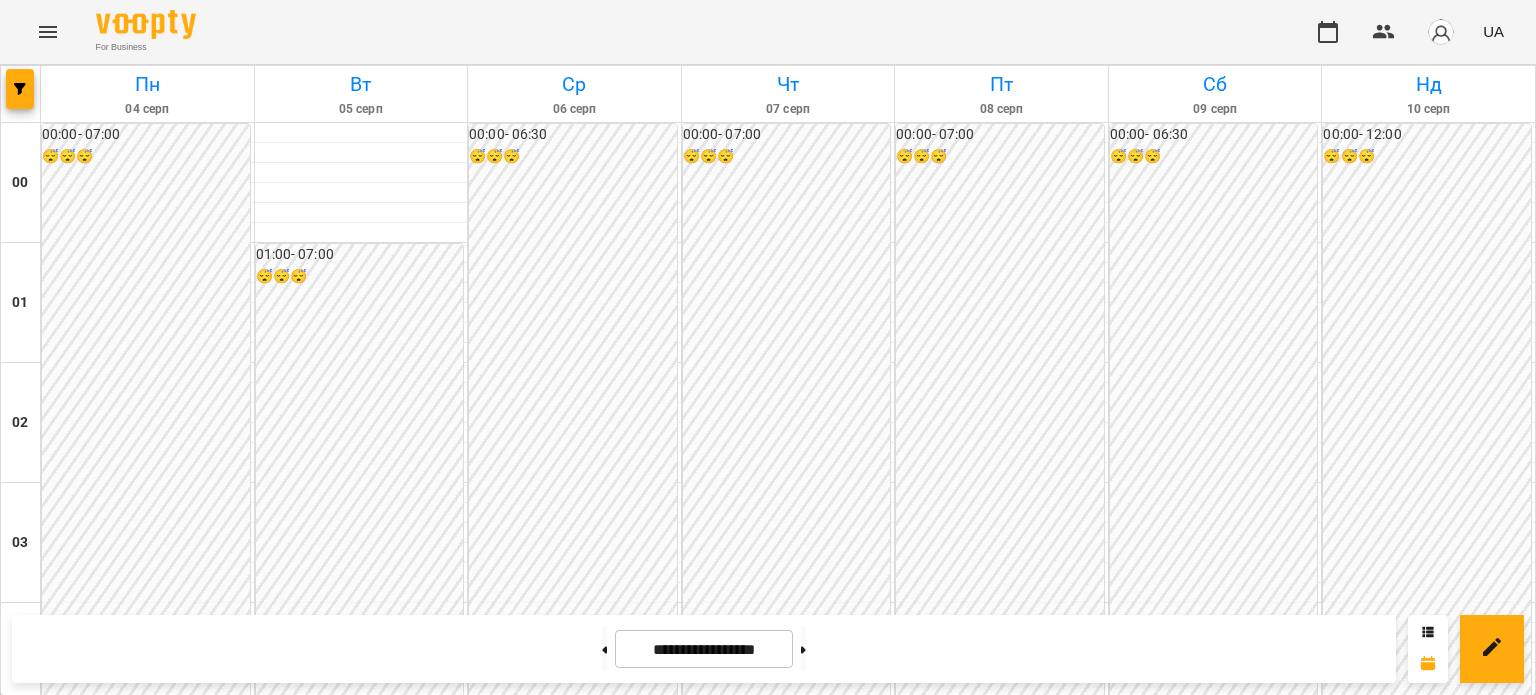 scroll, scrollTop: 2200, scrollLeft: 0, axis: vertical 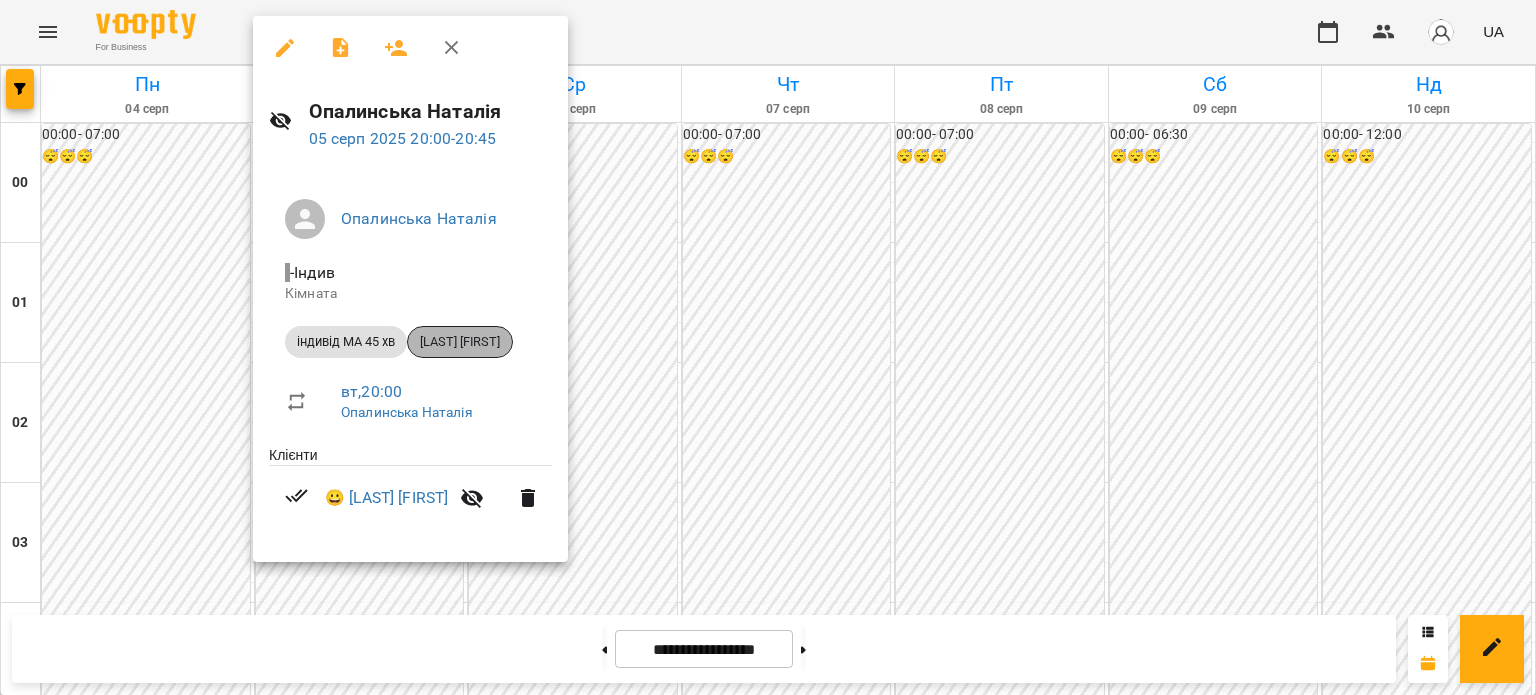 click on "[LAST] [FIRST]" at bounding box center (460, 342) 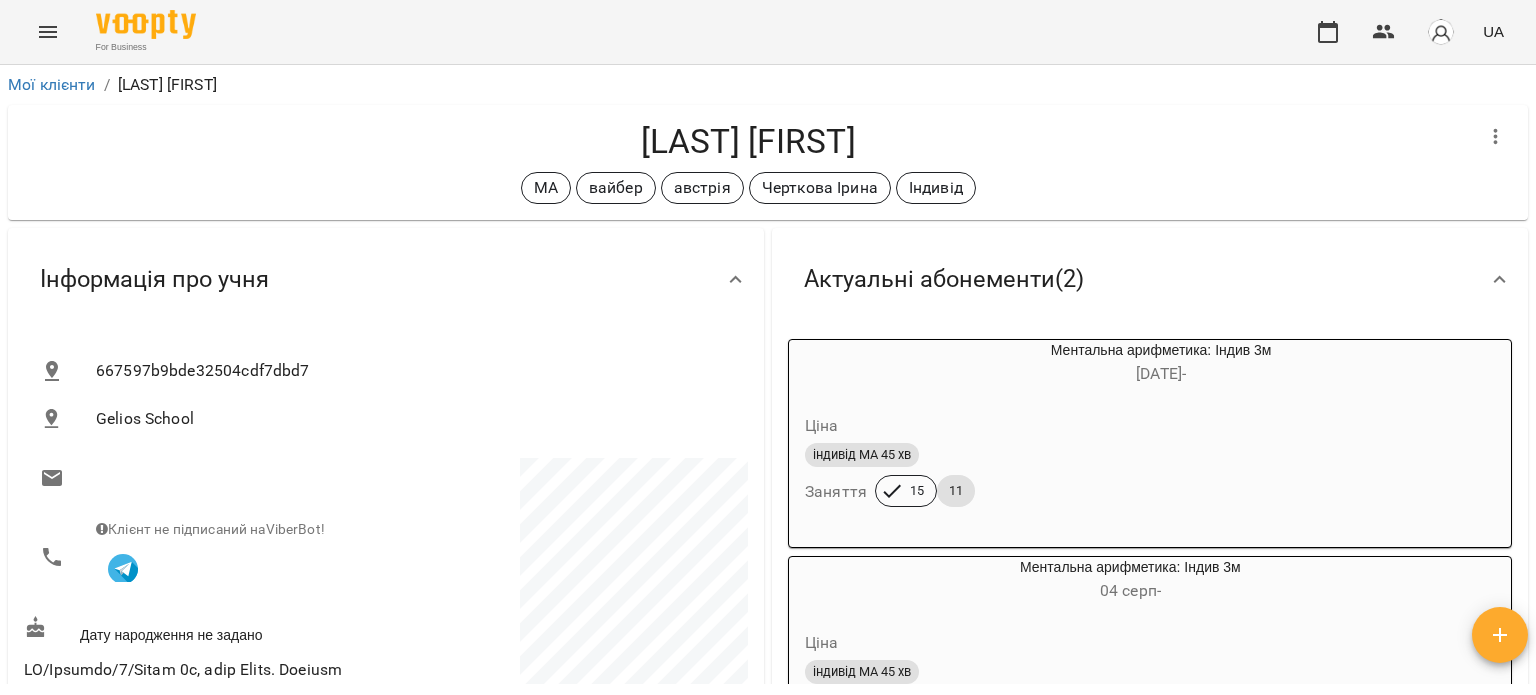 click 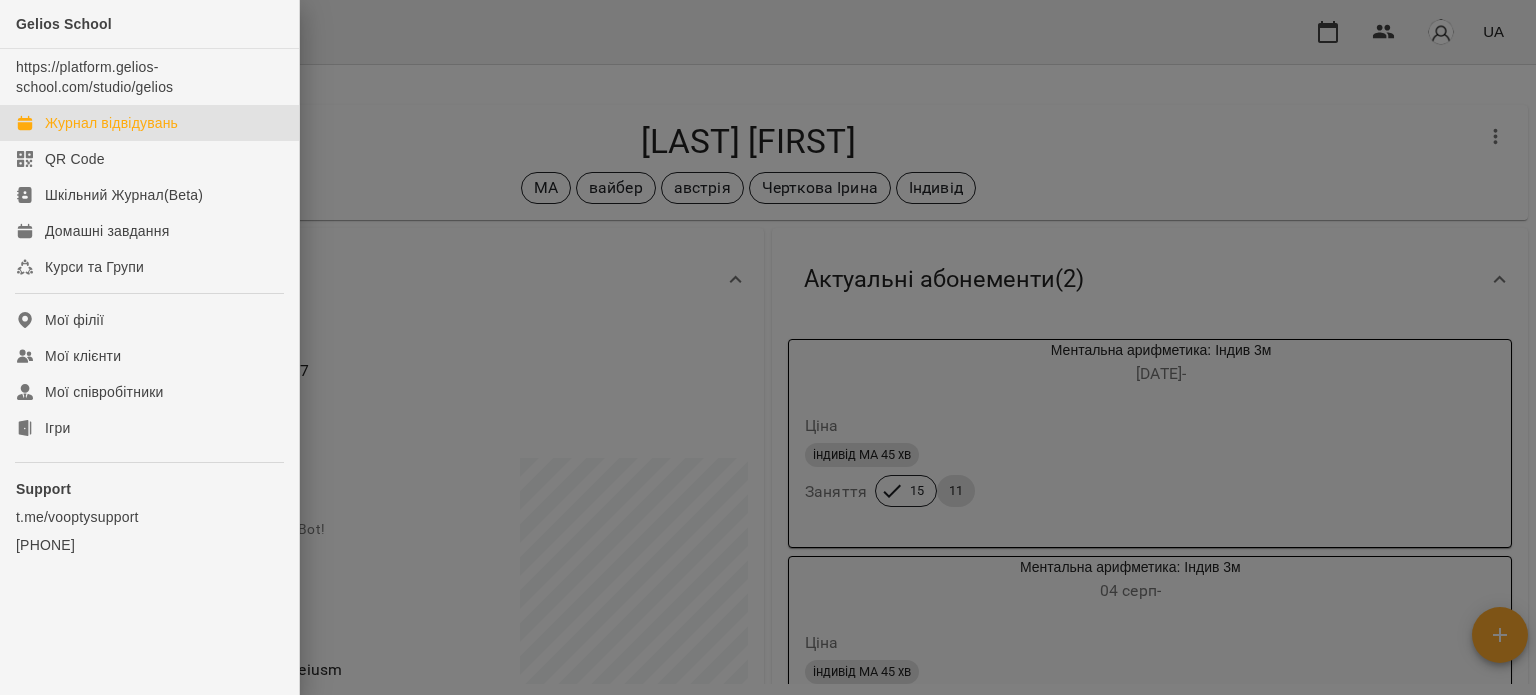 click on "Журнал відвідувань" at bounding box center [111, 123] 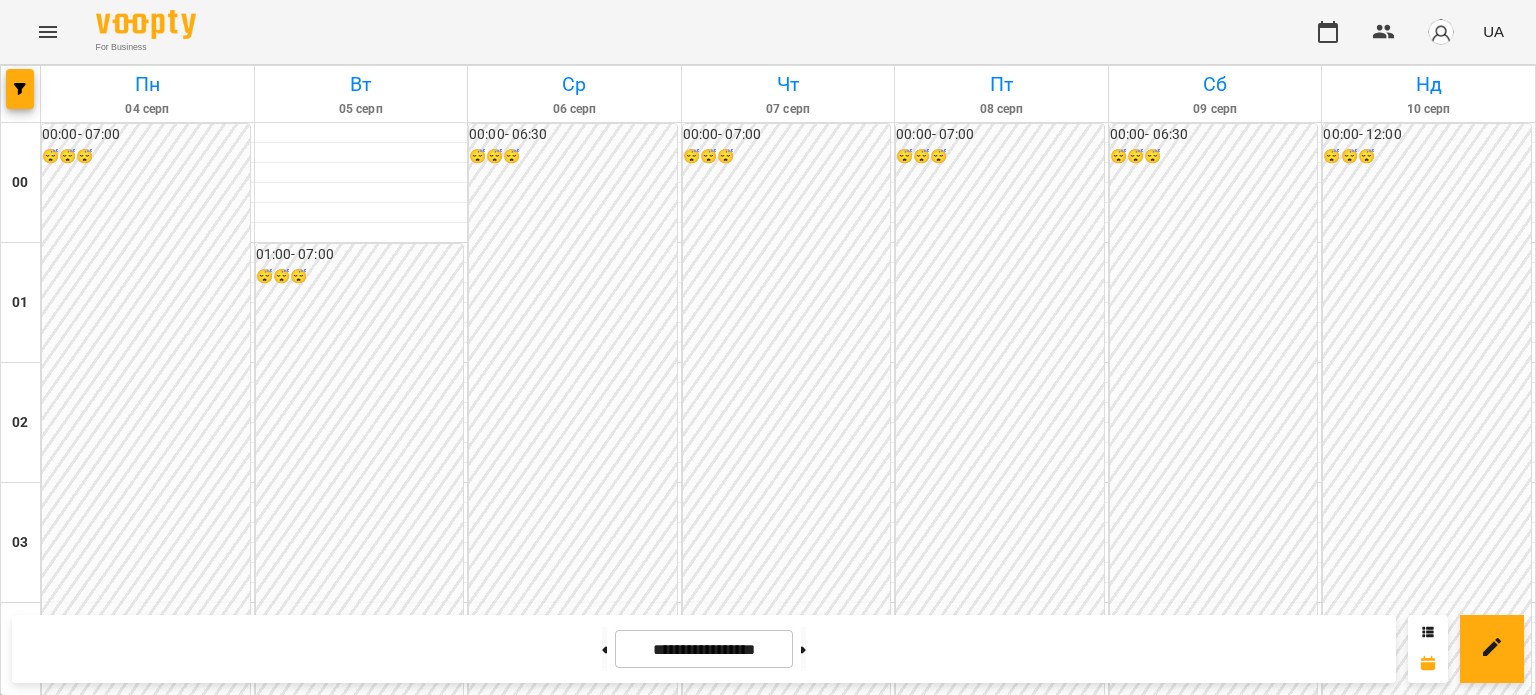 scroll, scrollTop: 2197, scrollLeft: 0, axis: vertical 